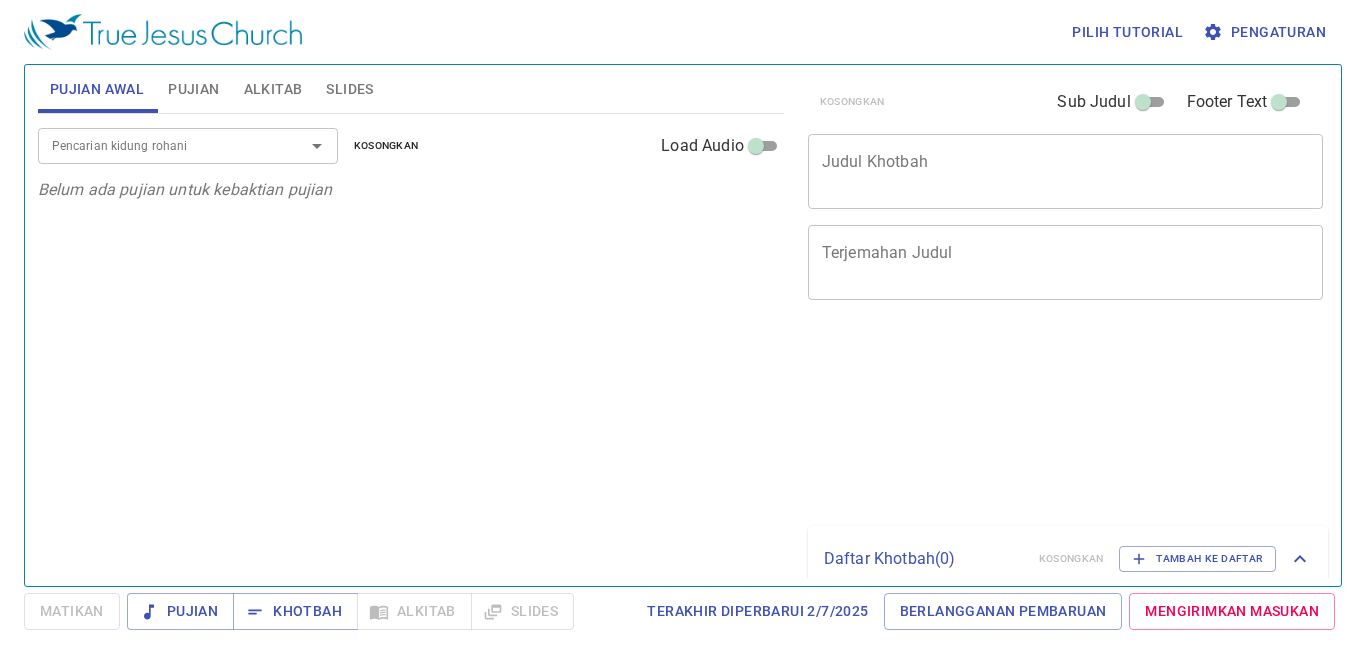 scroll, scrollTop: 0, scrollLeft: 0, axis: both 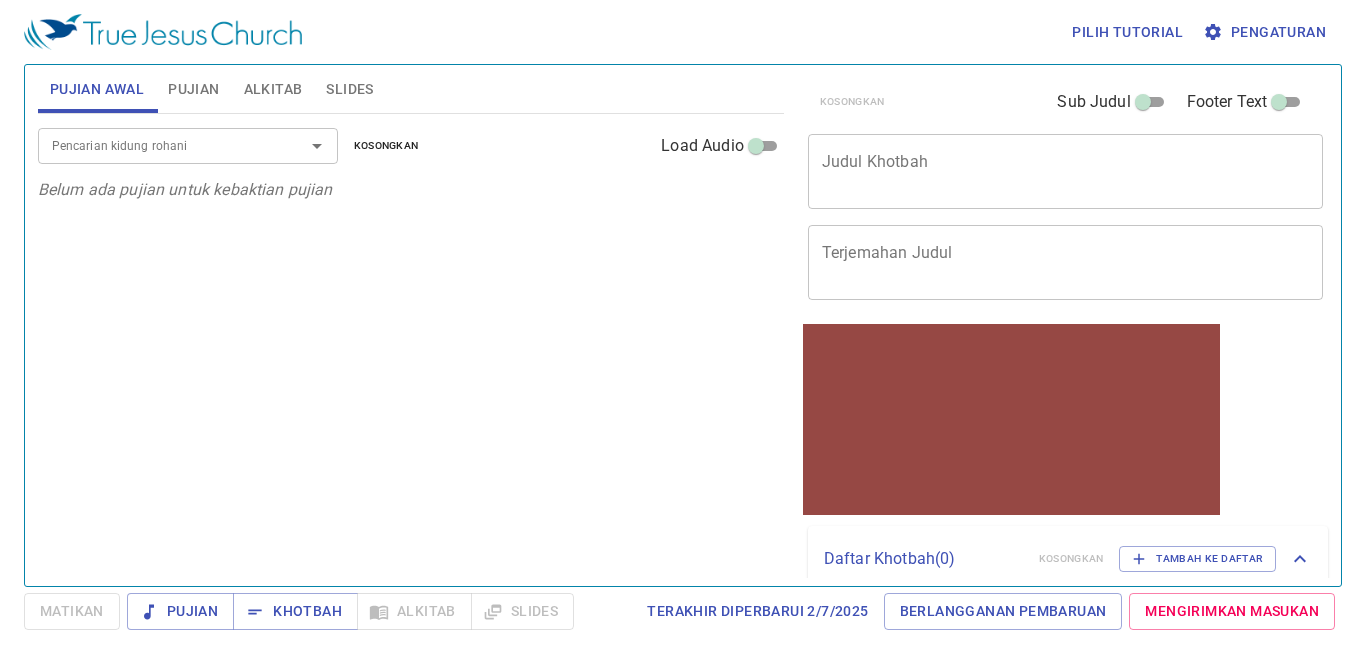 click on "x Judul Khotbah" at bounding box center [1066, 171] 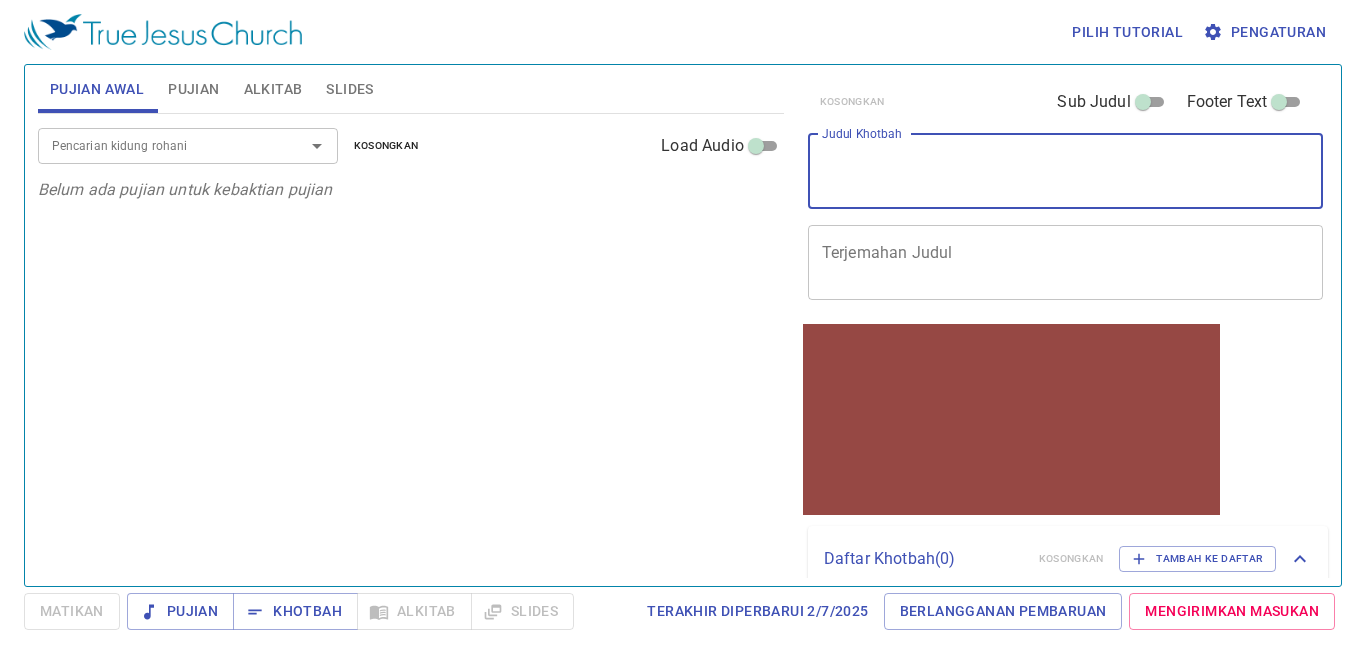 type on "d" 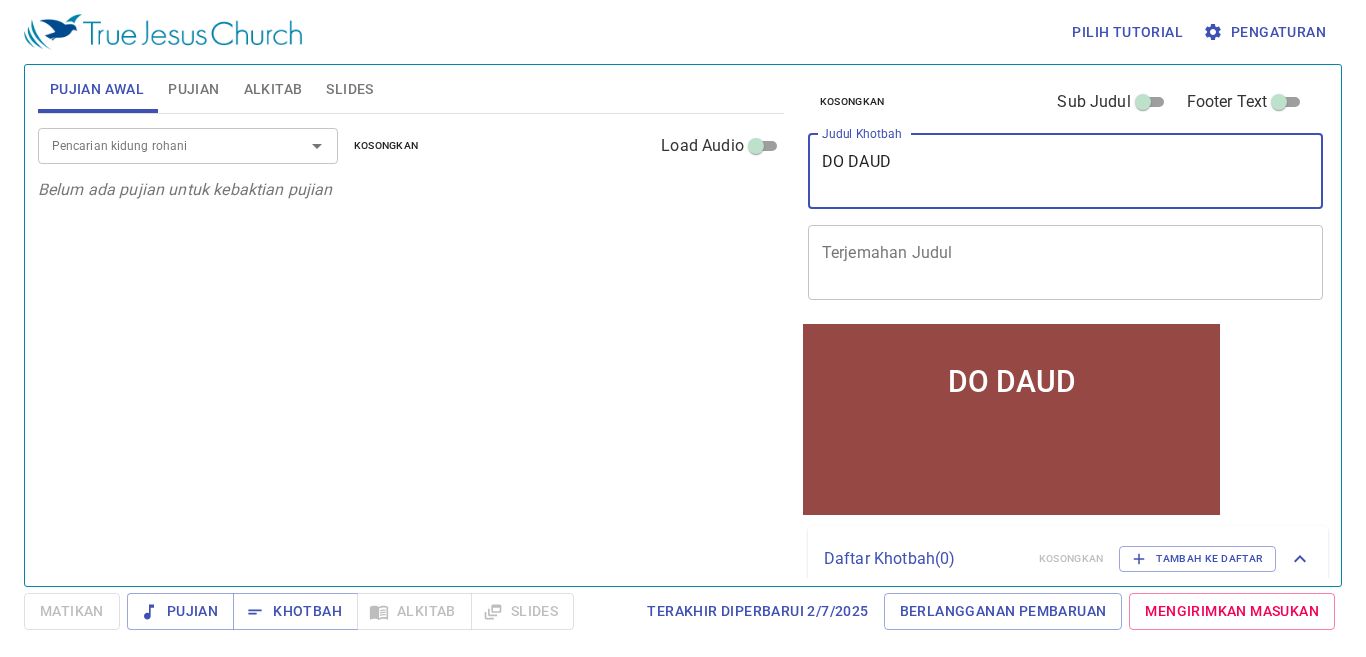 click on "DO DAUD" at bounding box center [1066, 171] 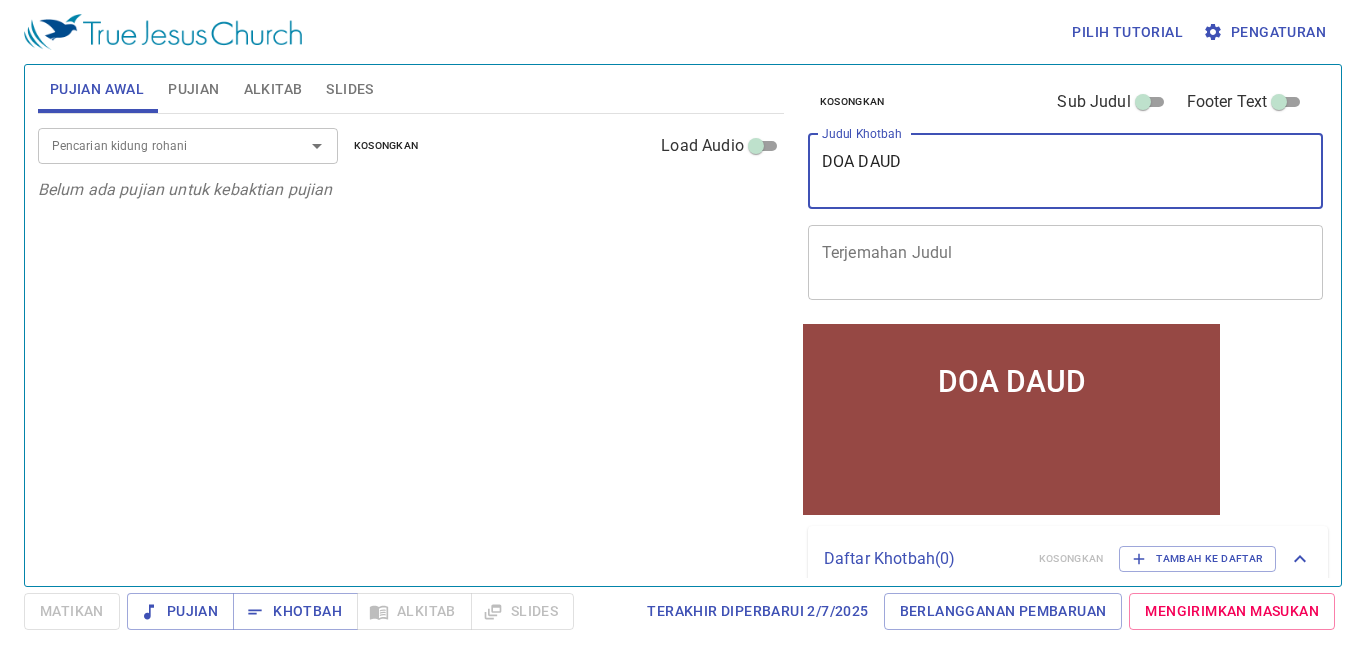 type on "DOA DAUD" 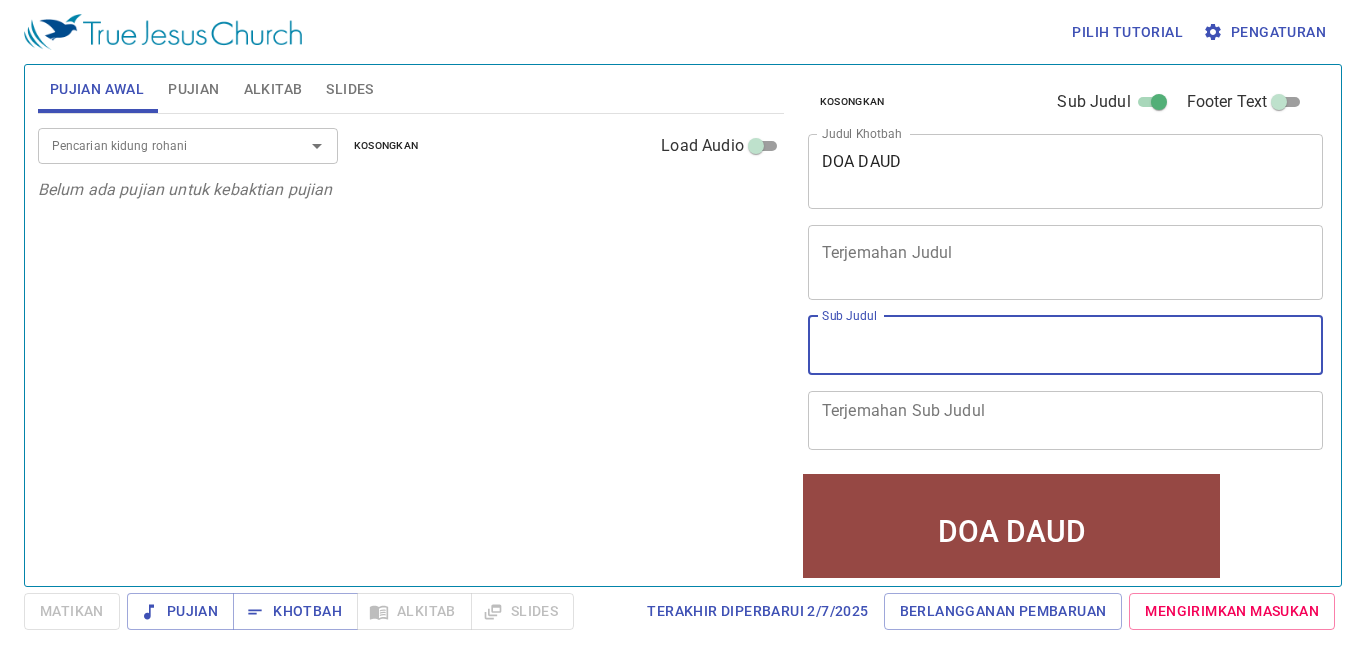 click on "Sub Judul" at bounding box center (1066, 345) 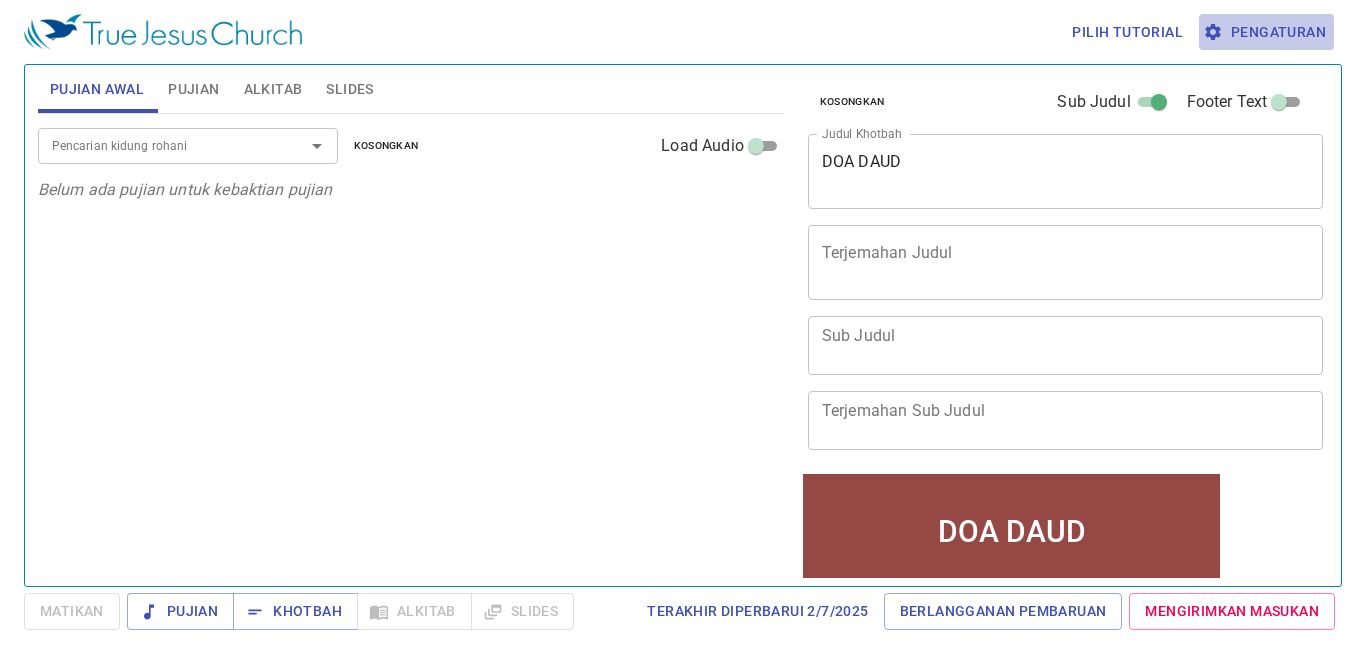 click on "Pengaturan" at bounding box center [1266, 32] 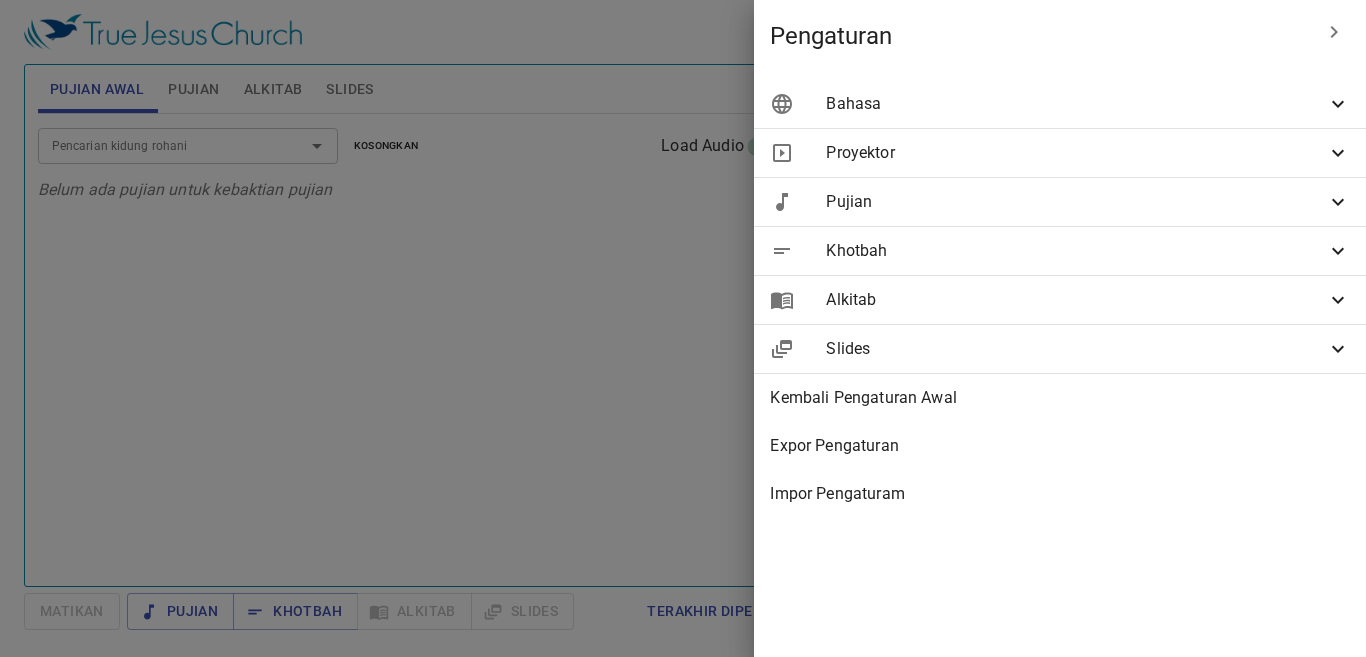 click on "Bahasa" at bounding box center [1060, 104] 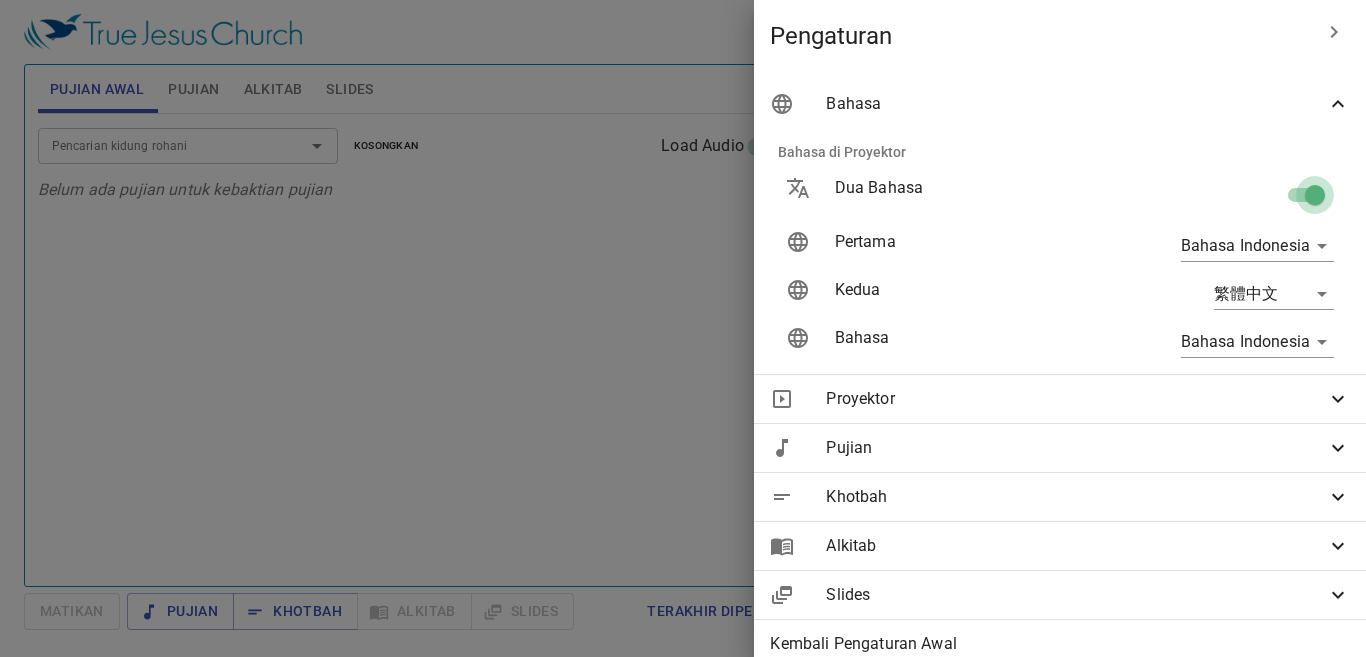 drag, startPoint x: 1300, startPoint y: 206, endPoint x: 1273, endPoint y: 209, distance: 27.166155 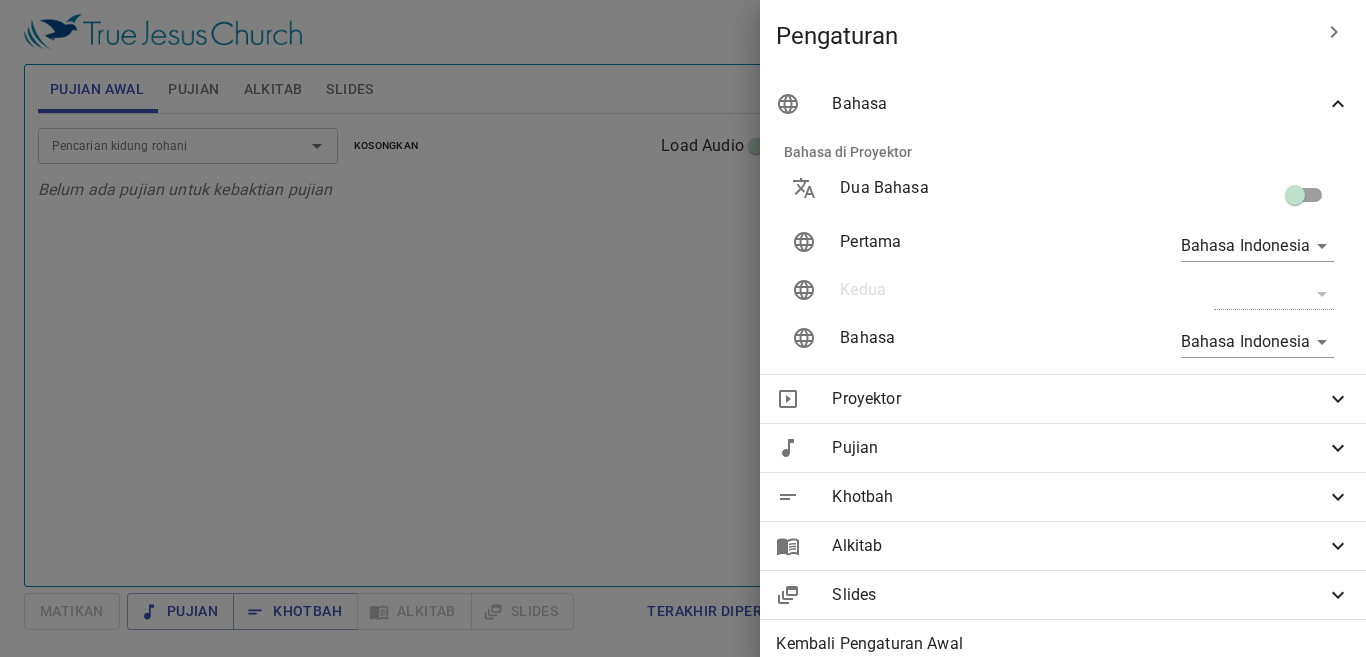 click at bounding box center (683, 328) 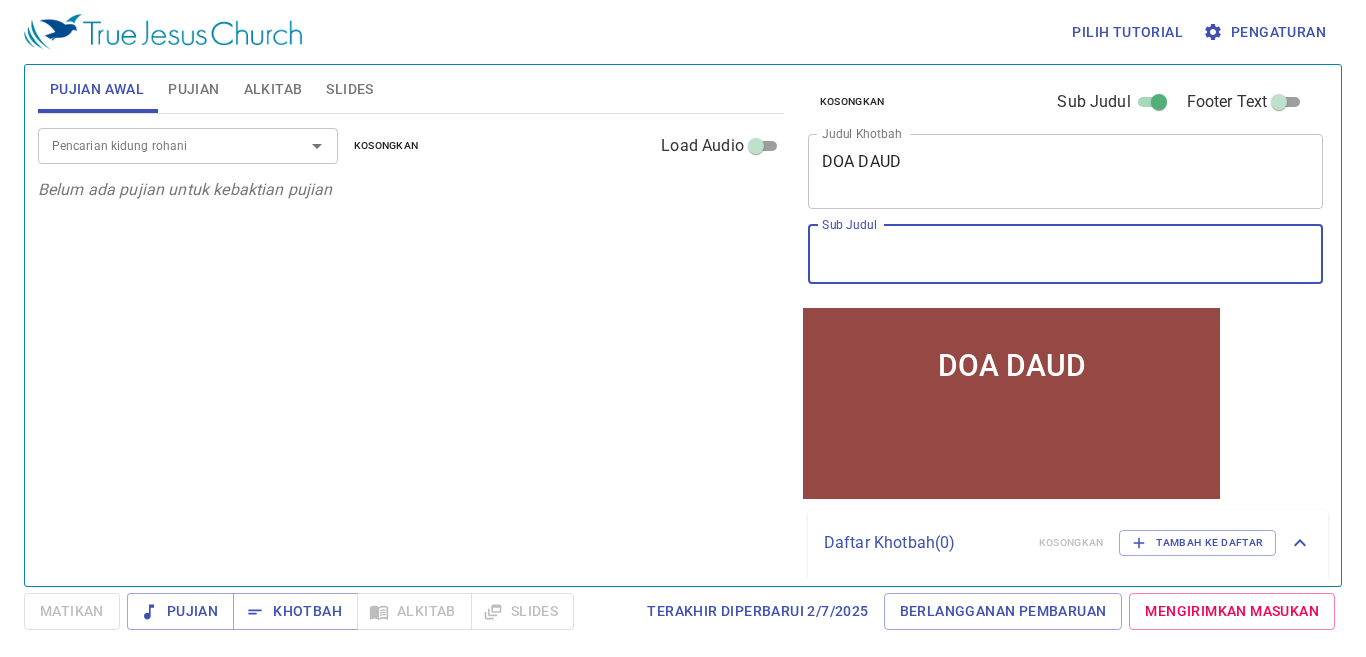 click on "Sub Judul" at bounding box center (1066, 254) 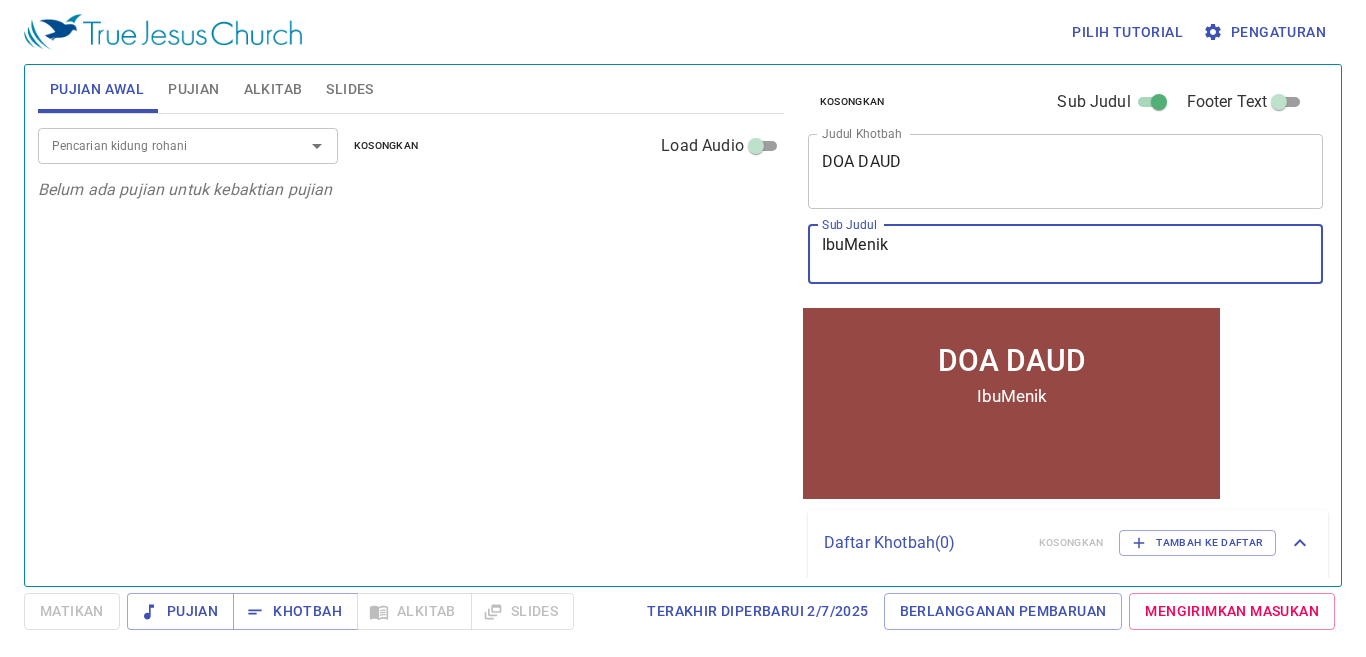 click on "IbuMenik" at bounding box center [1066, 254] 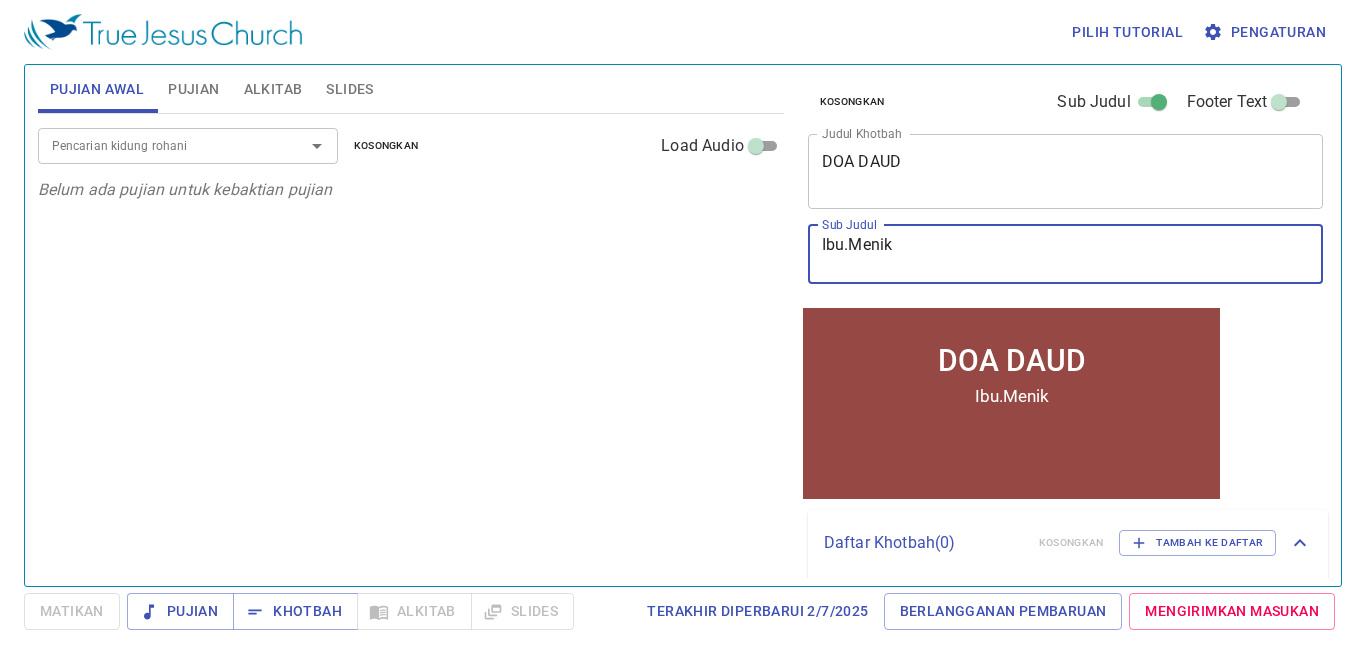 type on "Ibu.Menik" 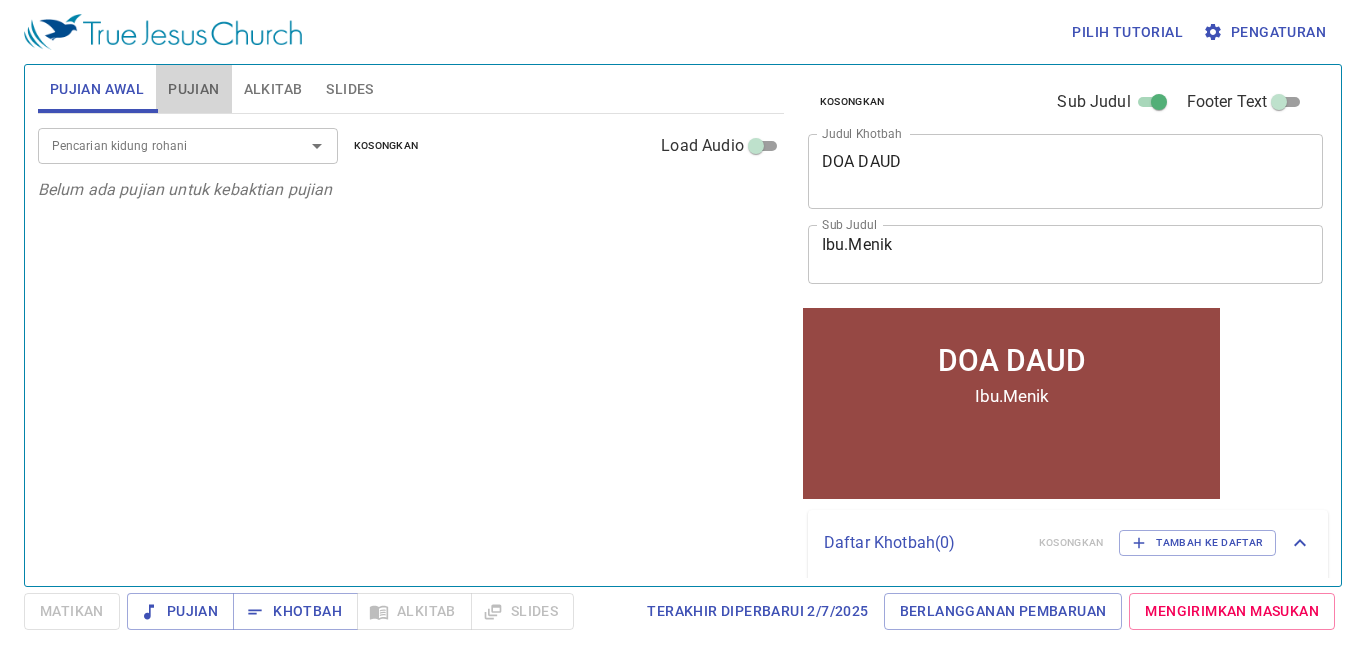 click on "Pujian" at bounding box center (193, 89) 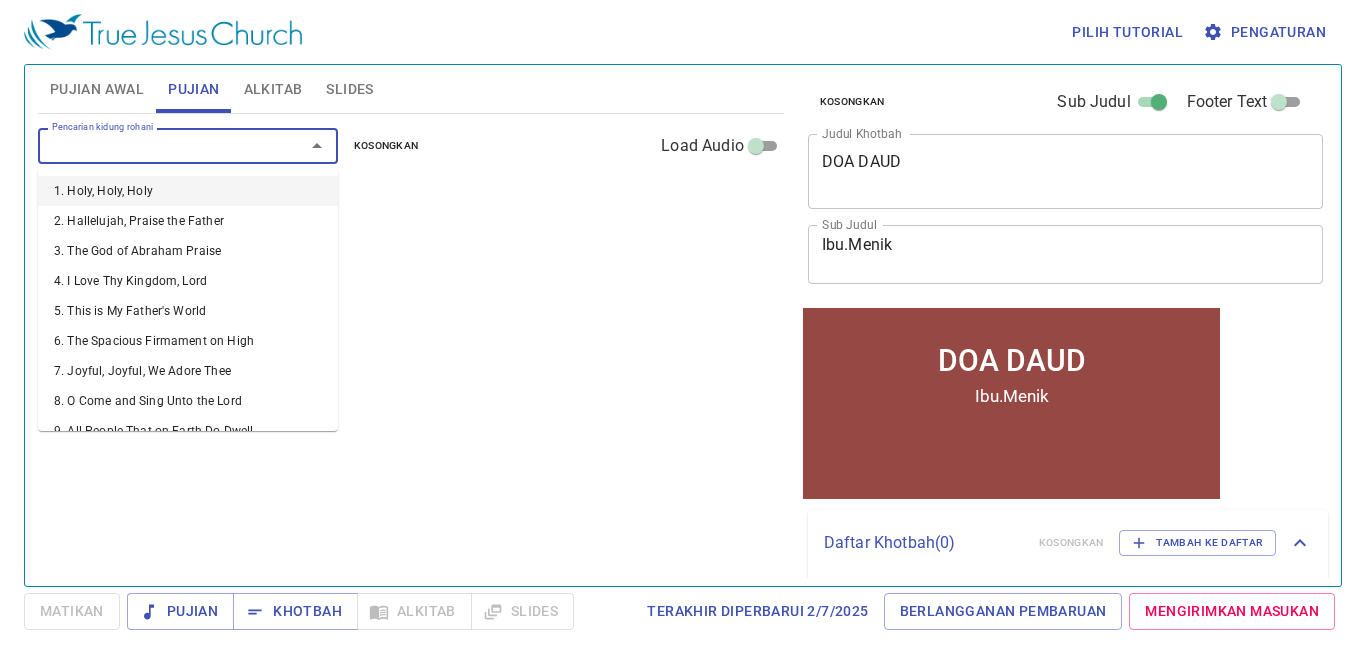 click on "Pencarian kidung rohani" at bounding box center (158, 145) 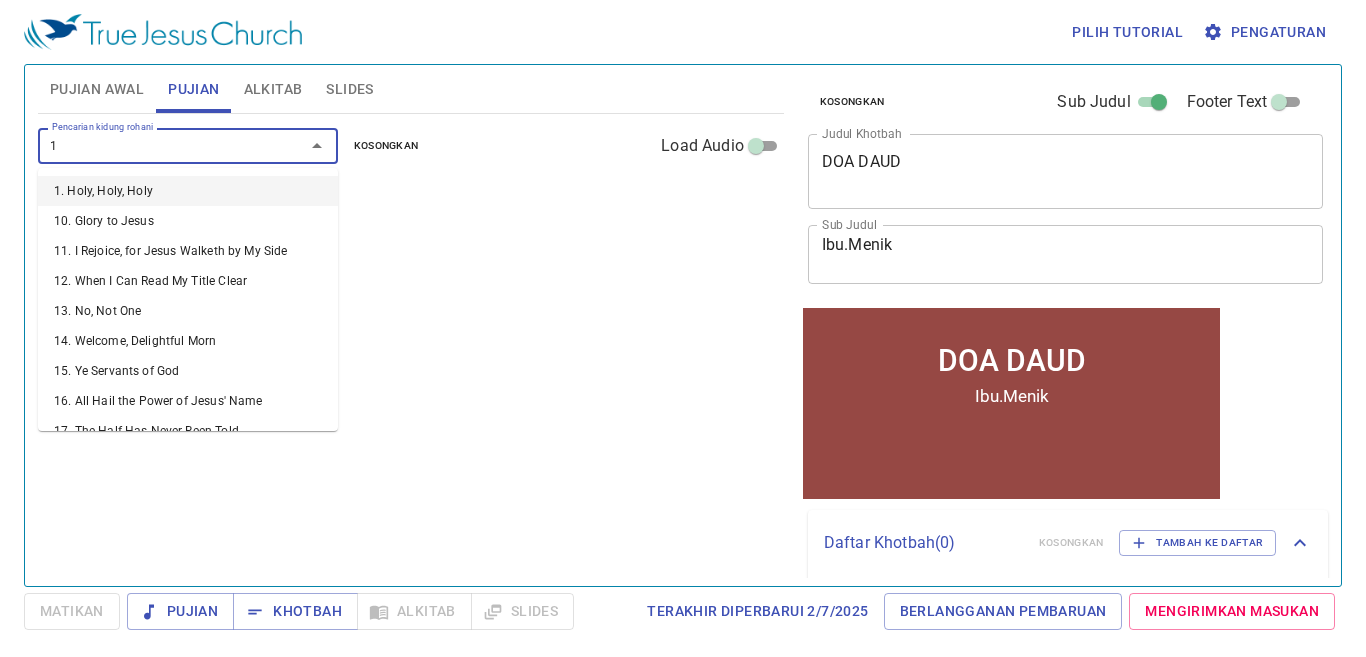 type on "10" 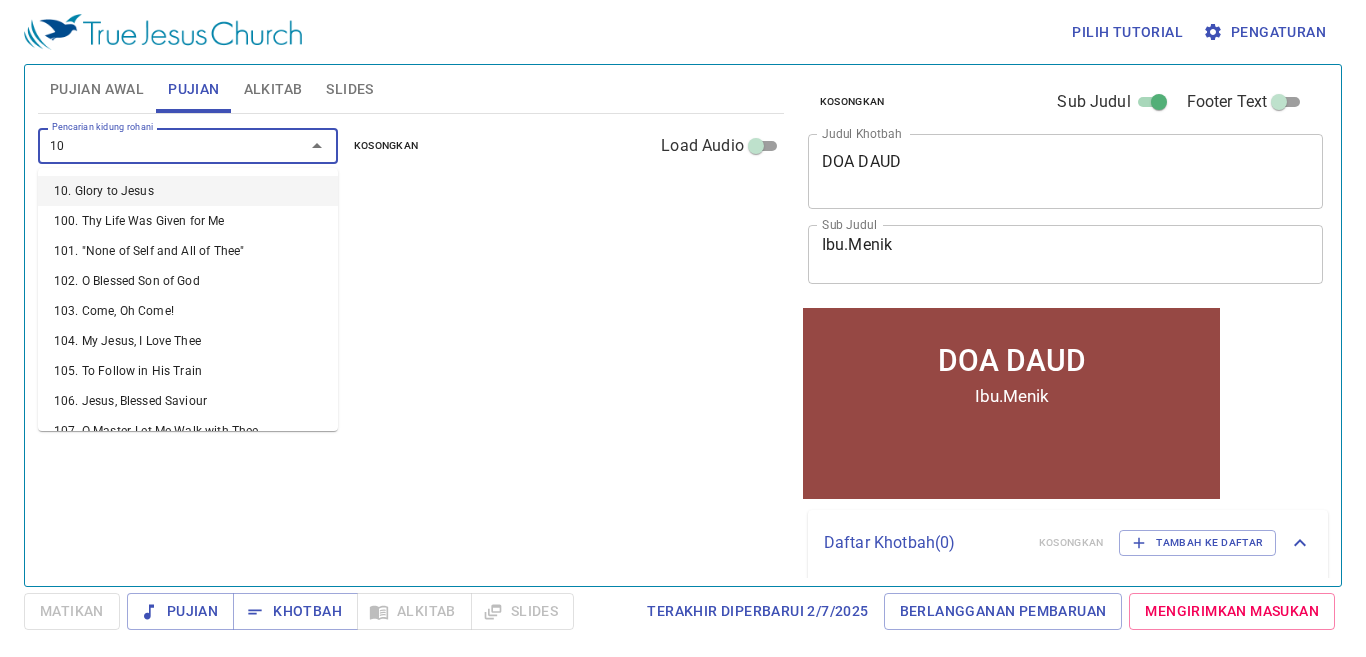 click on "10. Glory to Jesus" at bounding box center [188, 191] 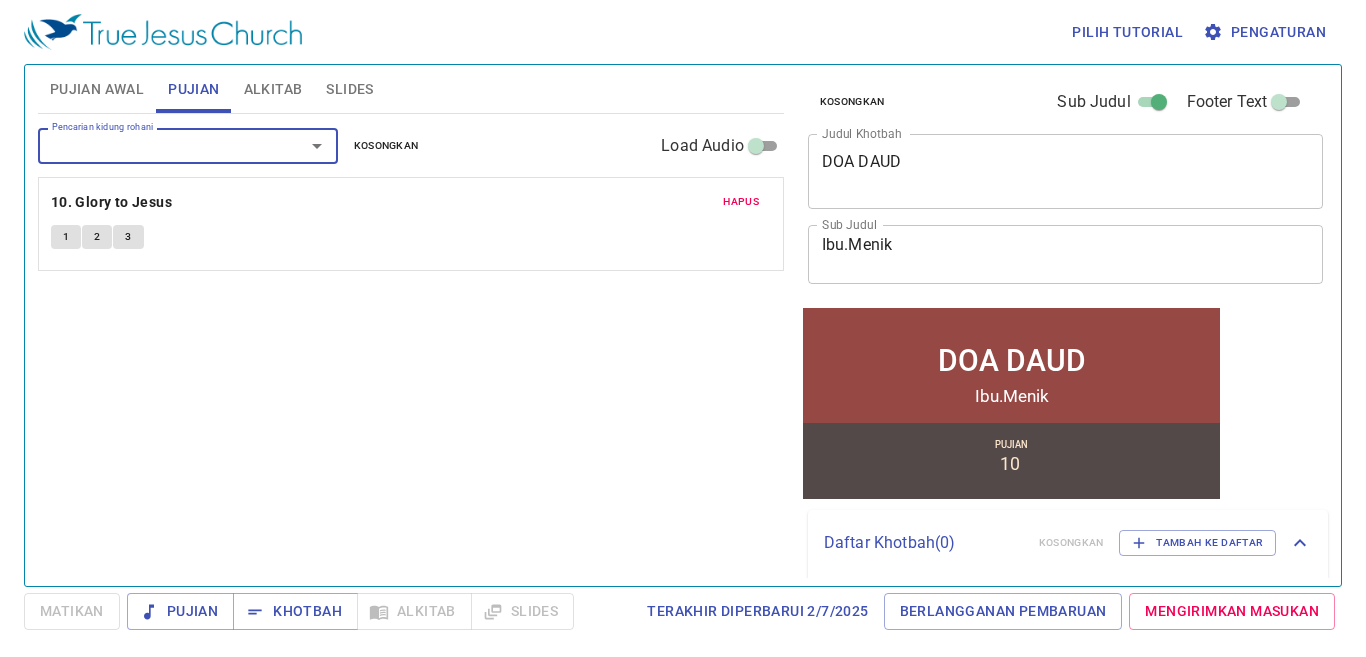 click on "Pujian Awal" at bounding box center (97, 89) 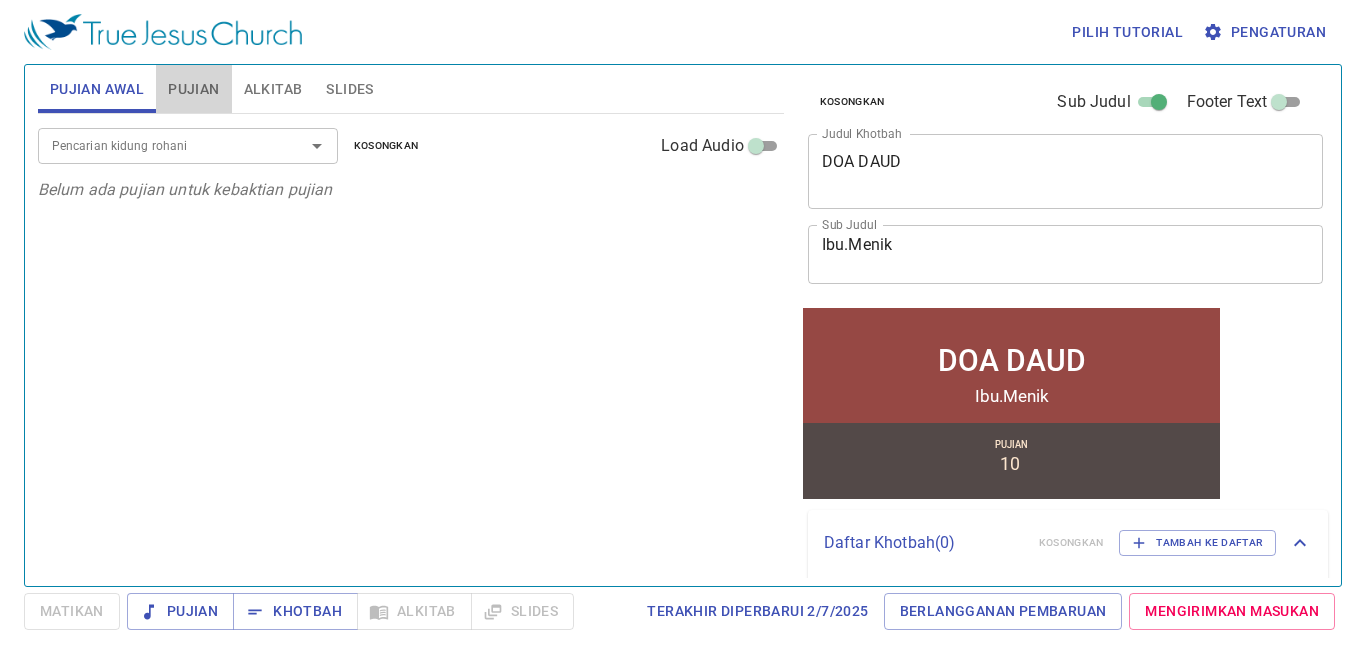drag, startPoint x: 212, startPoint y: 85, endPoint x: 315, endPoint y: 97, distance: 103.69667 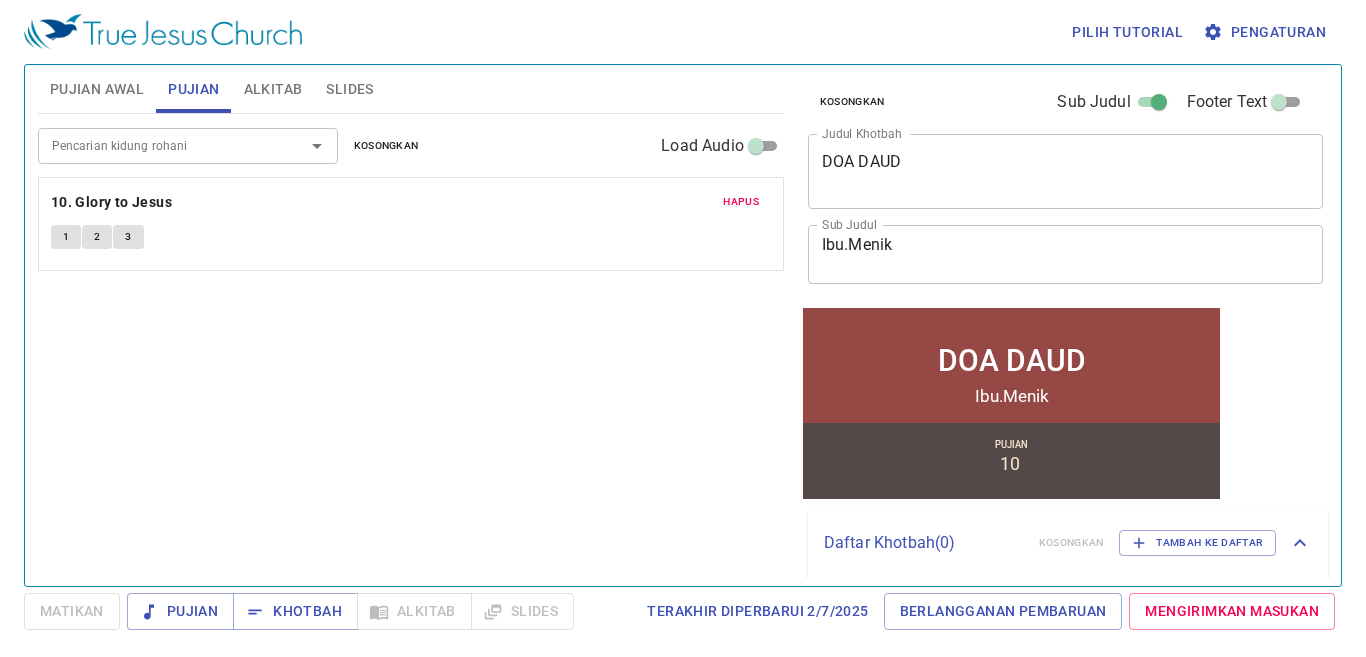 click on "Hapus" at bounding box center [741, 202] 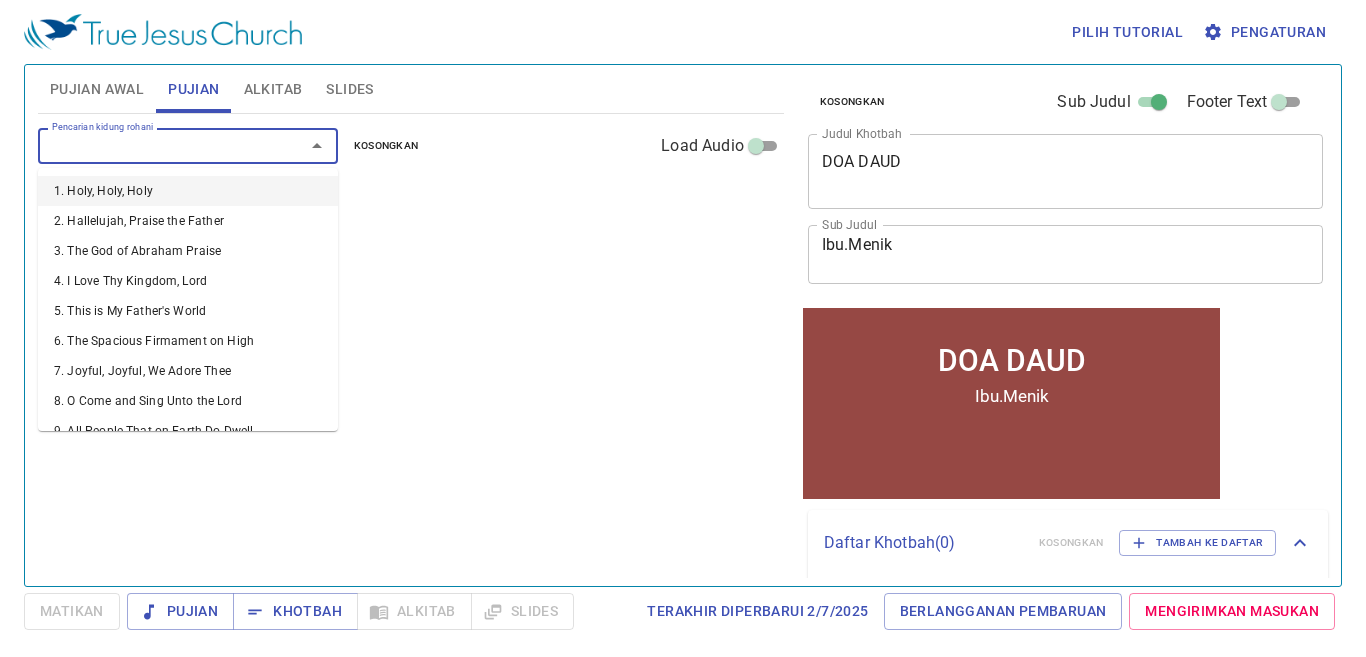 drag, startPoint x: 104, startPoint y: 143, endPoint x: 108, endPoint y: 175, distance: 32.24903 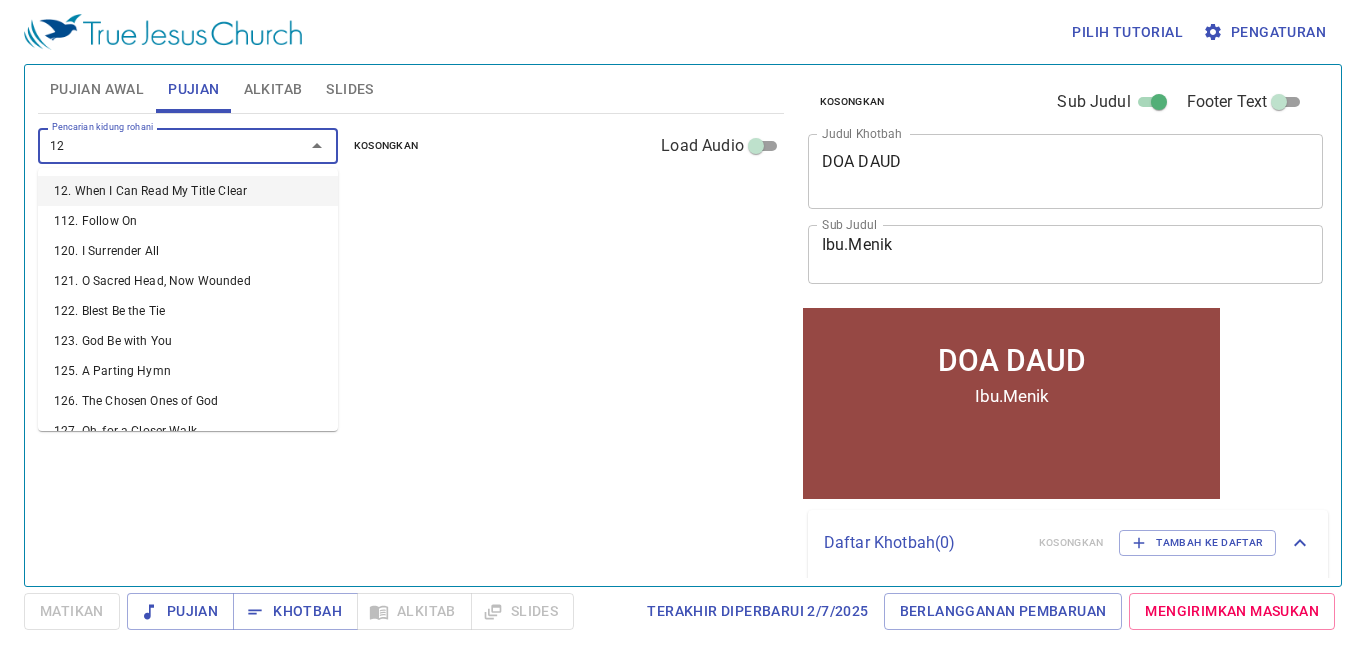 type on "129" 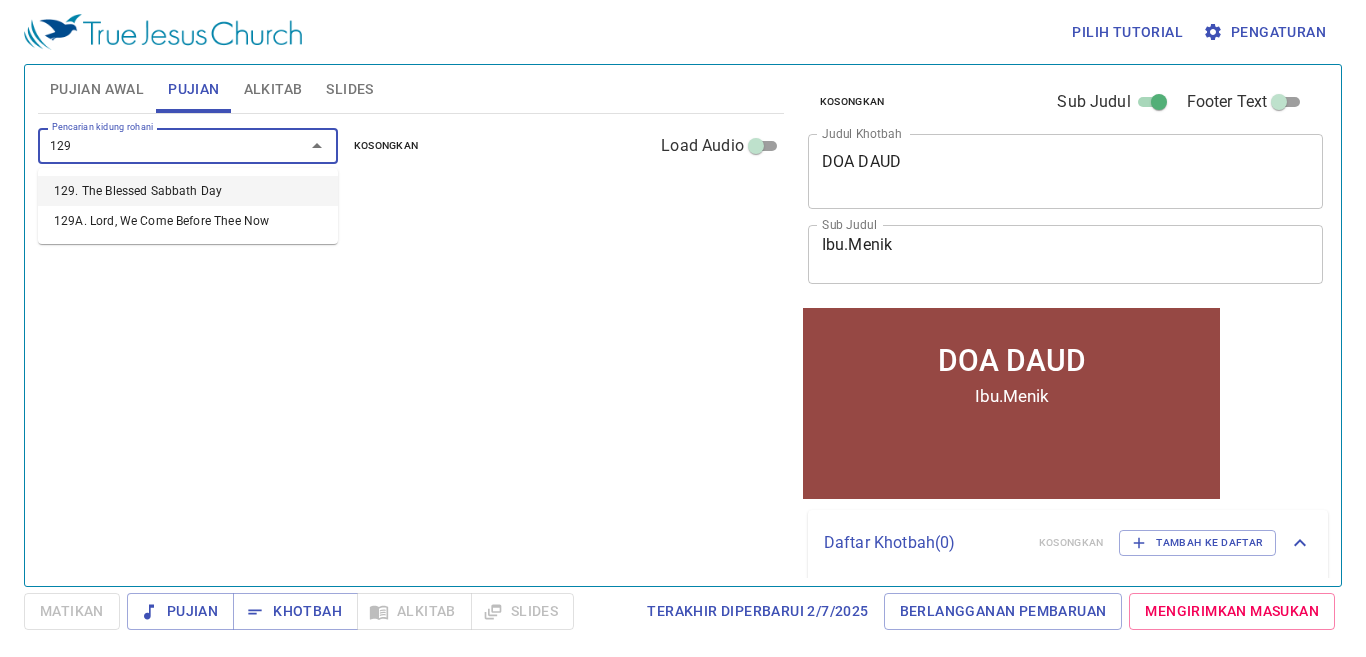 click on "129. The Blessed Sabbath Day" at bounding box center [188, 191] 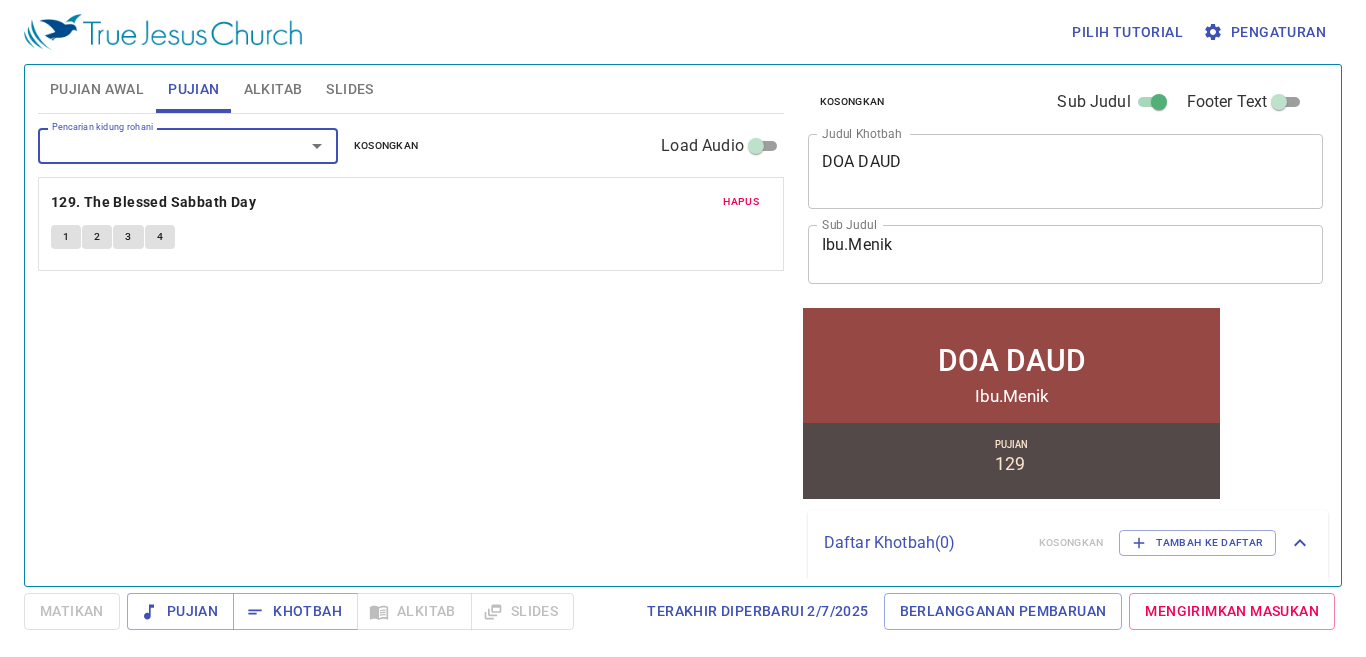 click on "Pencarian kidung rohani" at bounding box center [158, 145] 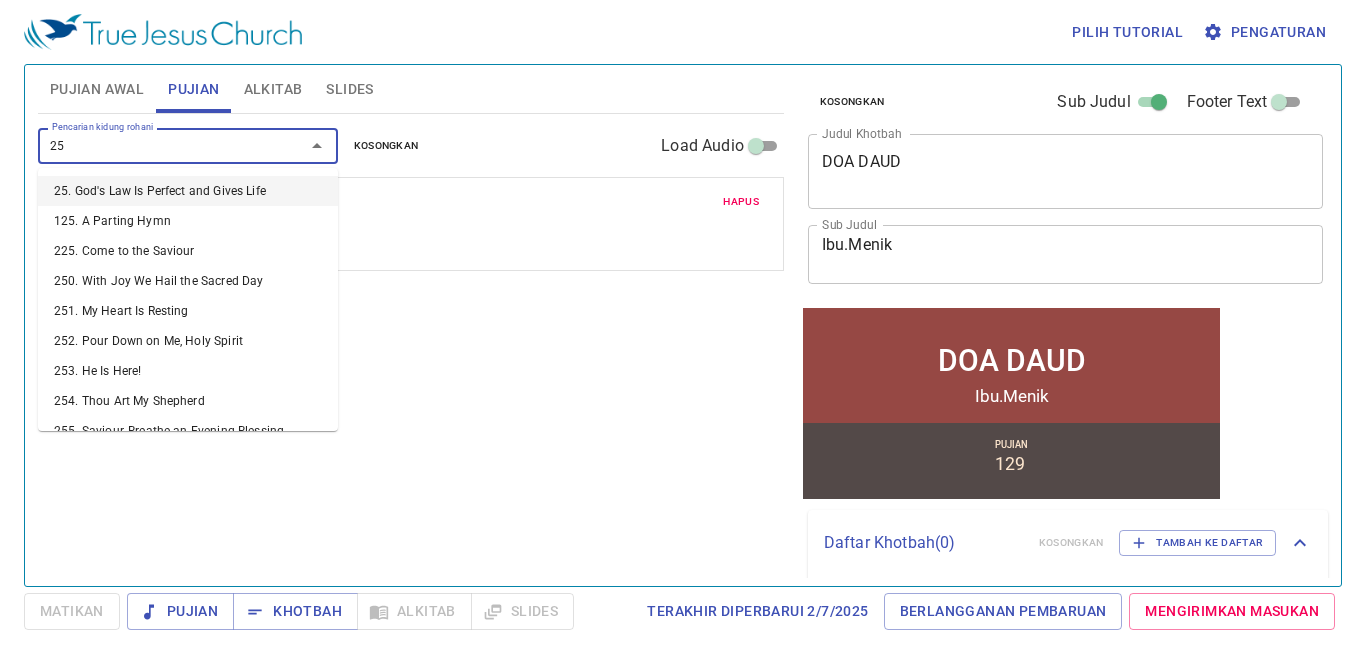 type on "259" 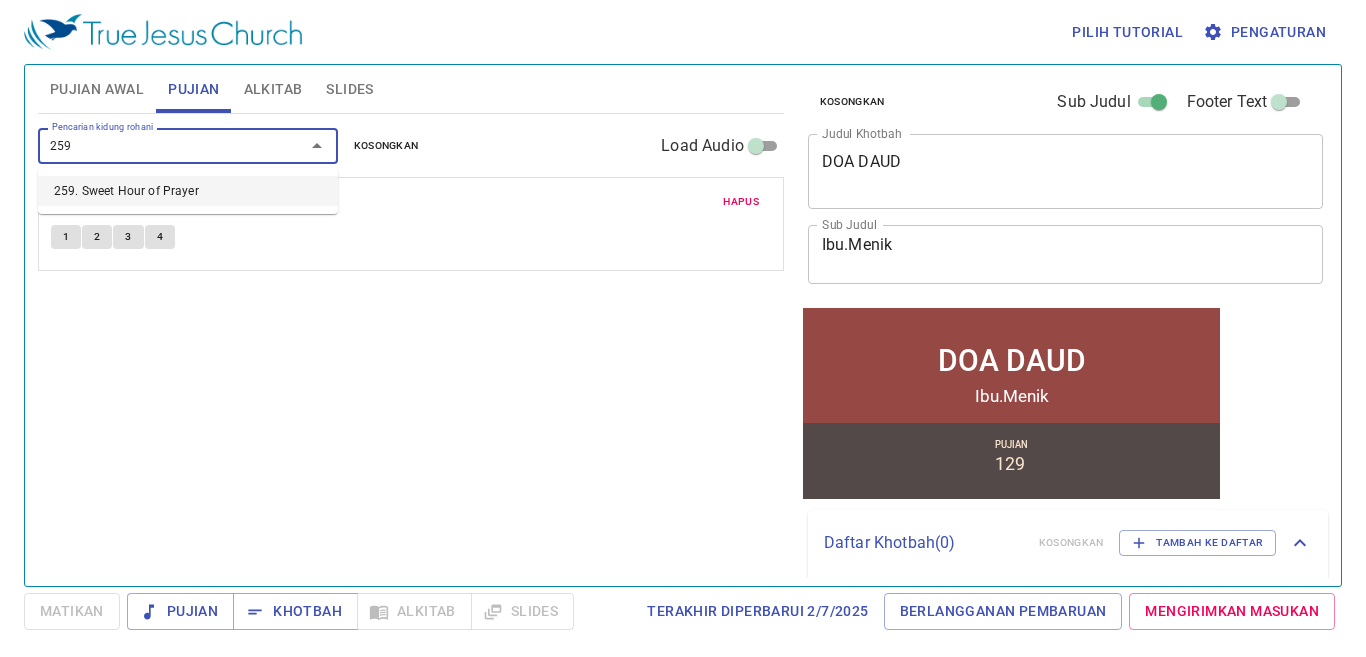 click on "259. Sweet Hour of Prayer" at bounding box center (188, 191) 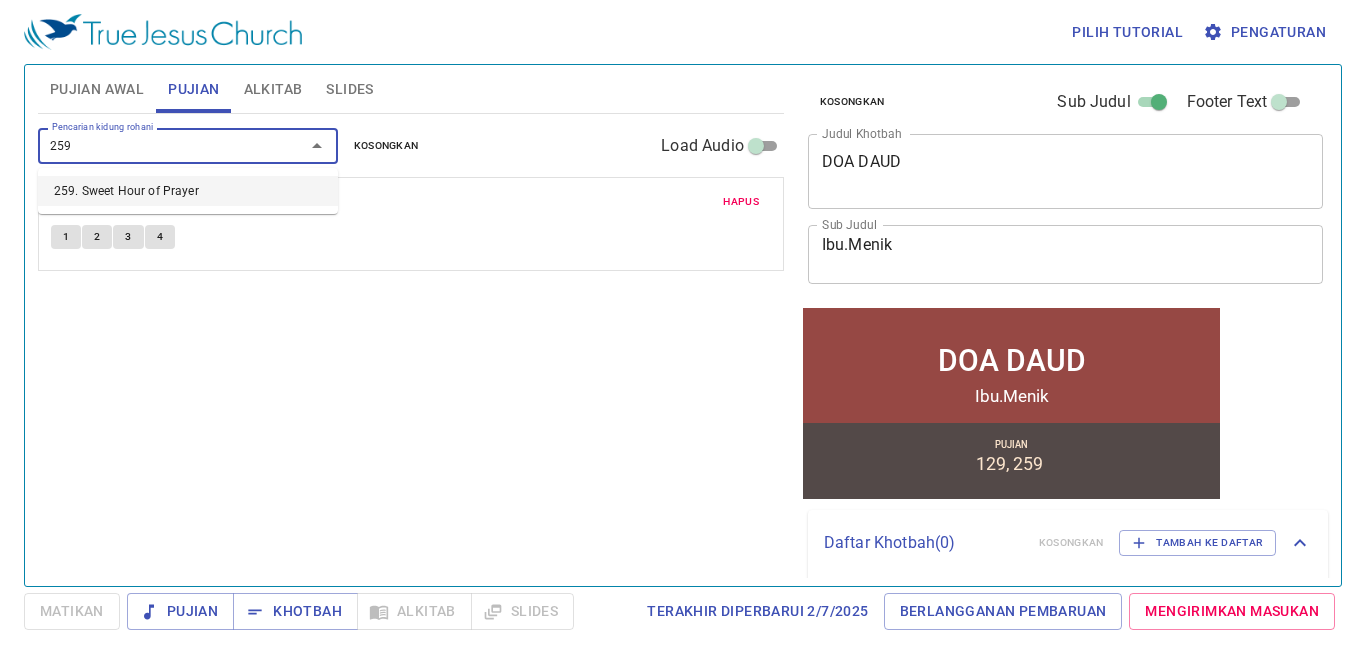 type 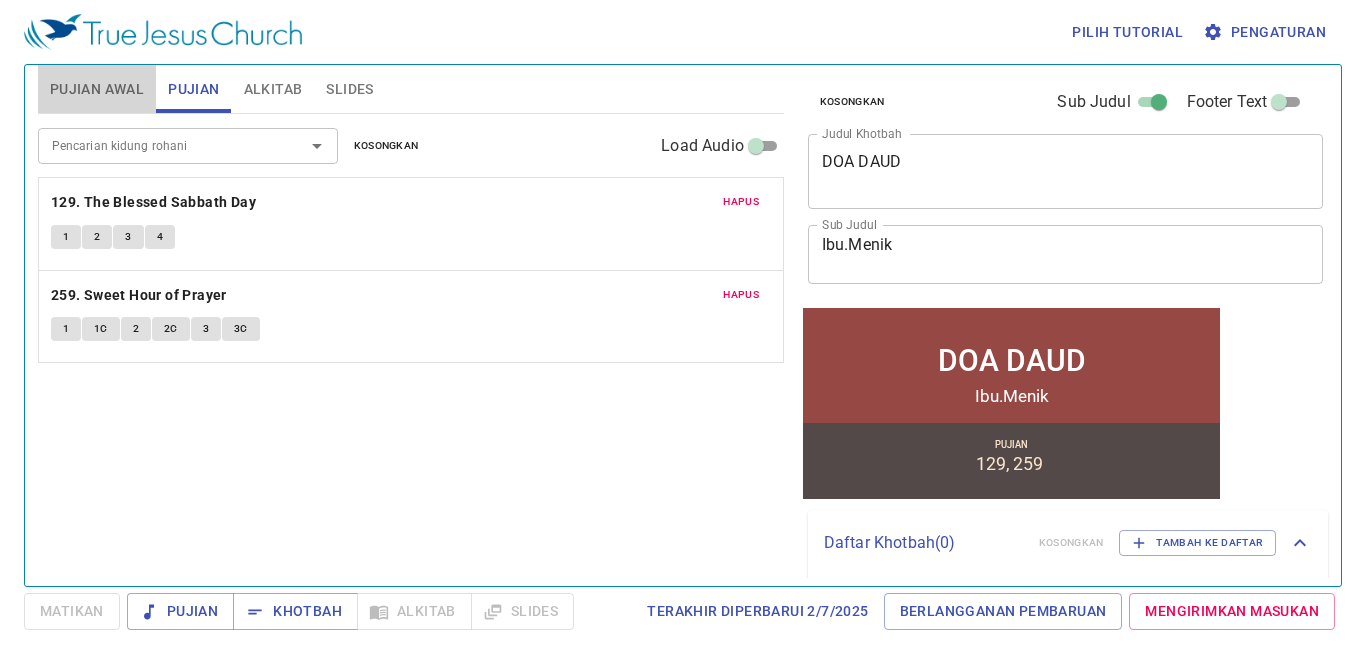 click on "Pujian Awal" at bounding box center [97, 89] 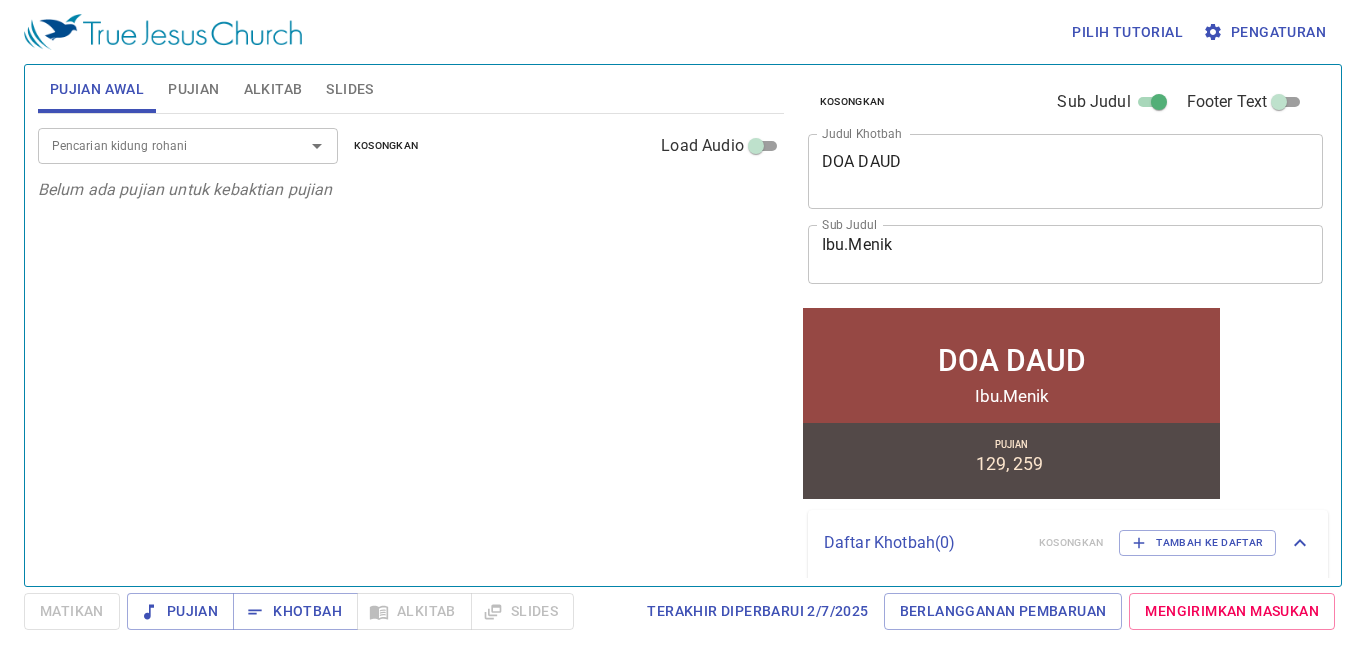 click on "Pencarian kidung rohani Pencarian kidung rohani   Kosongkan Load Audio" at bounding box center [411, 146] 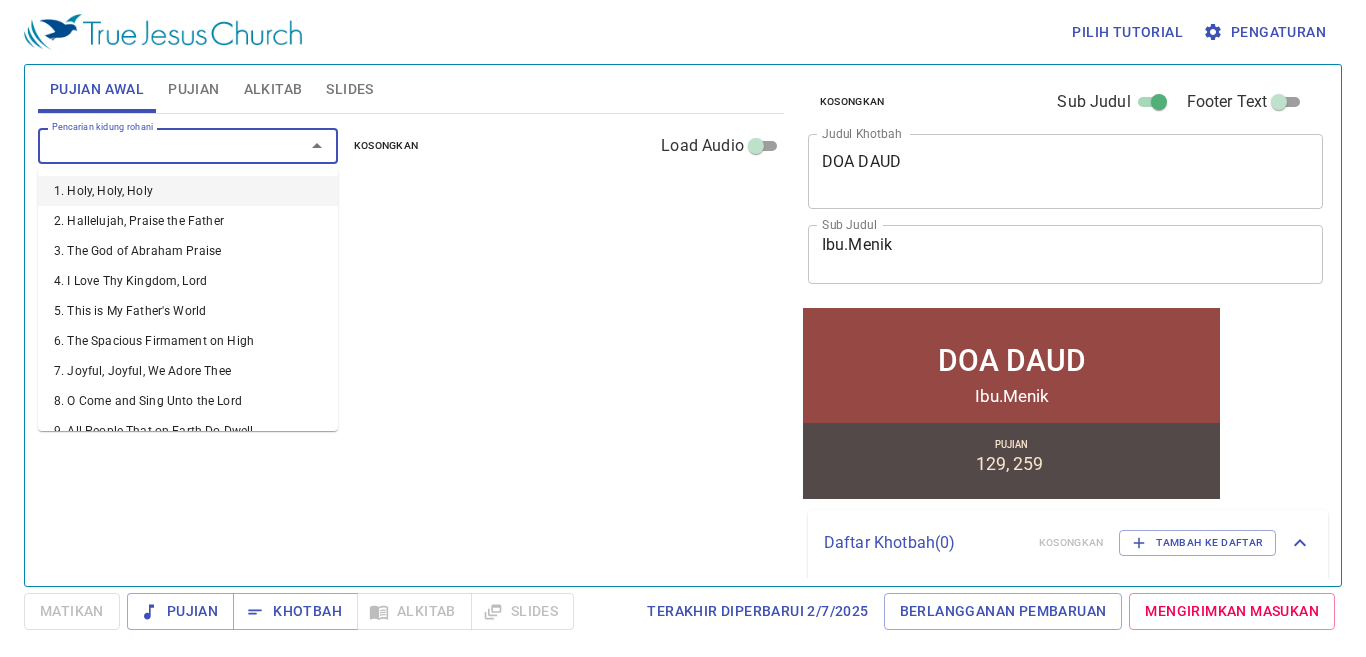 click on "Pencarian kidung rohani" at bounding box center [158, 145] 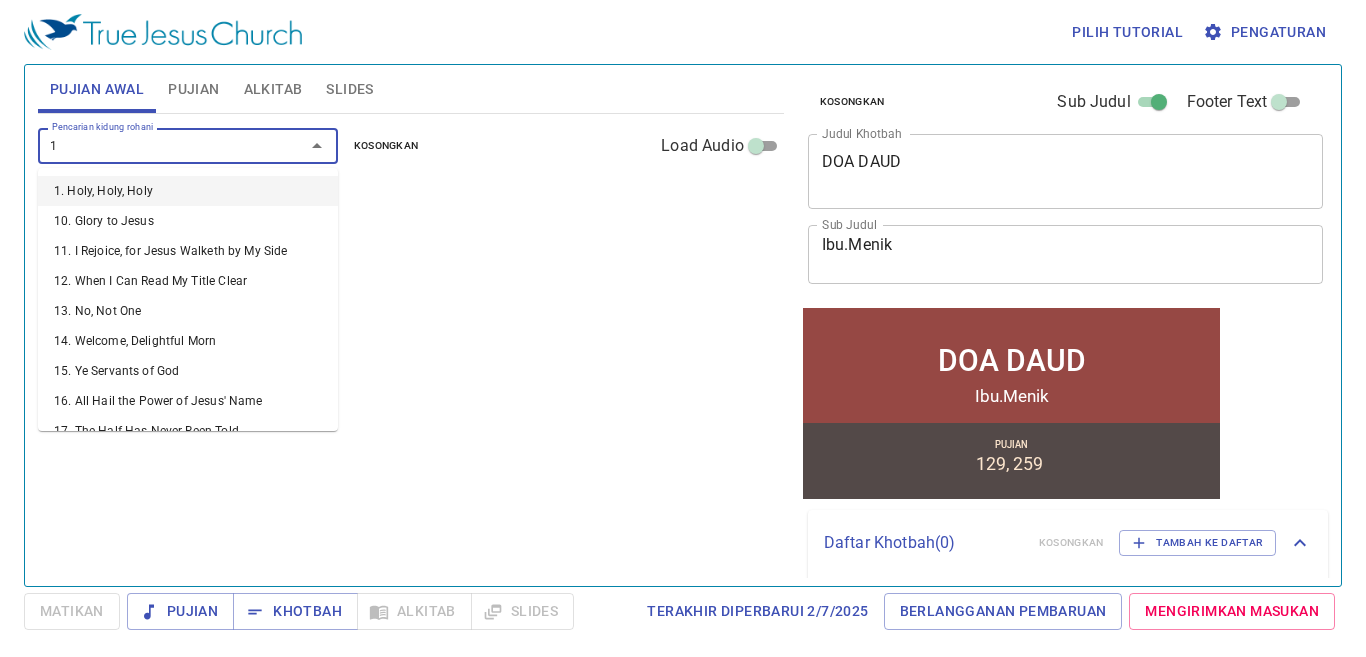 type on "10" 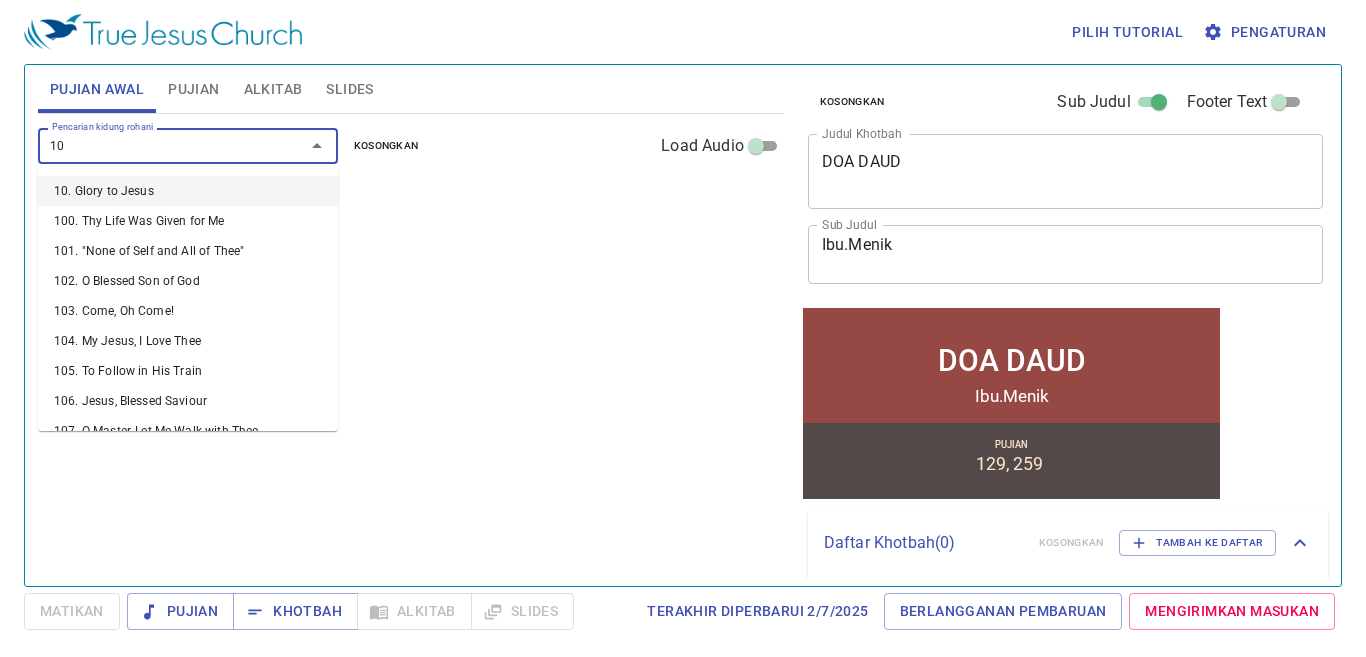 click on "10. Glory to Jesus" at bounding box center (188, 191) 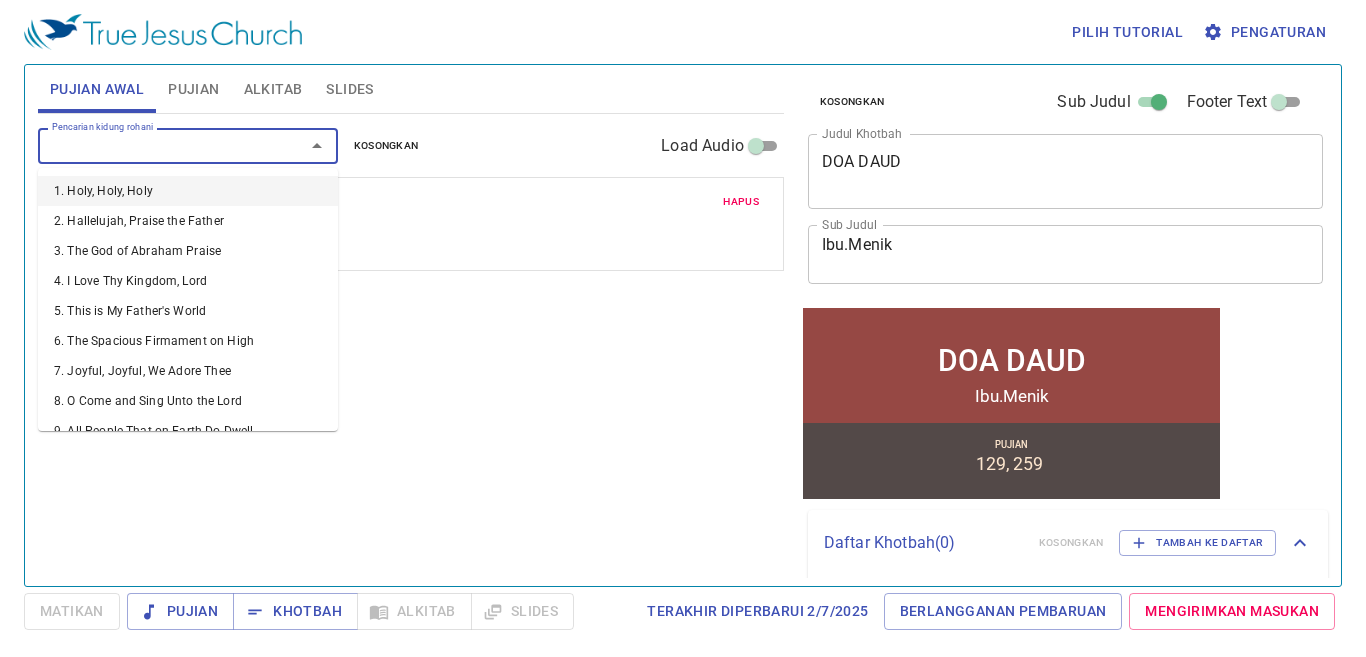 click on "Pencarian kidung rohani" at bounding box center [158, 145] 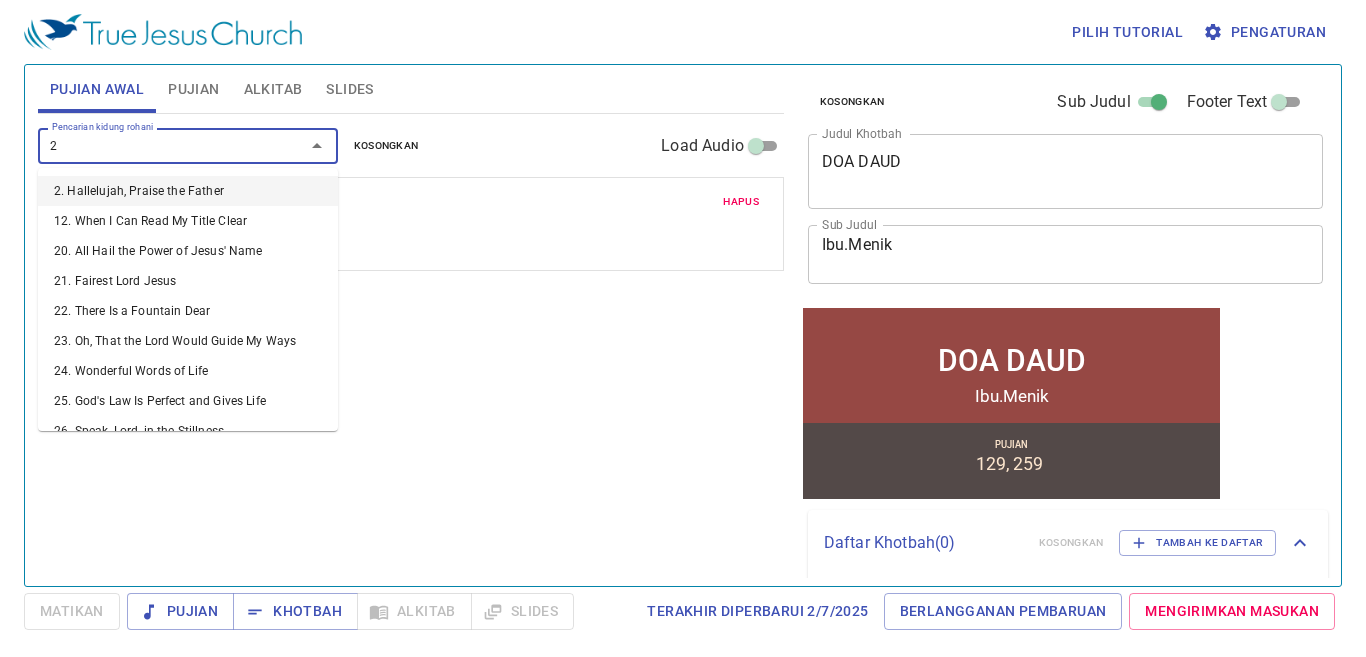 type on "25" 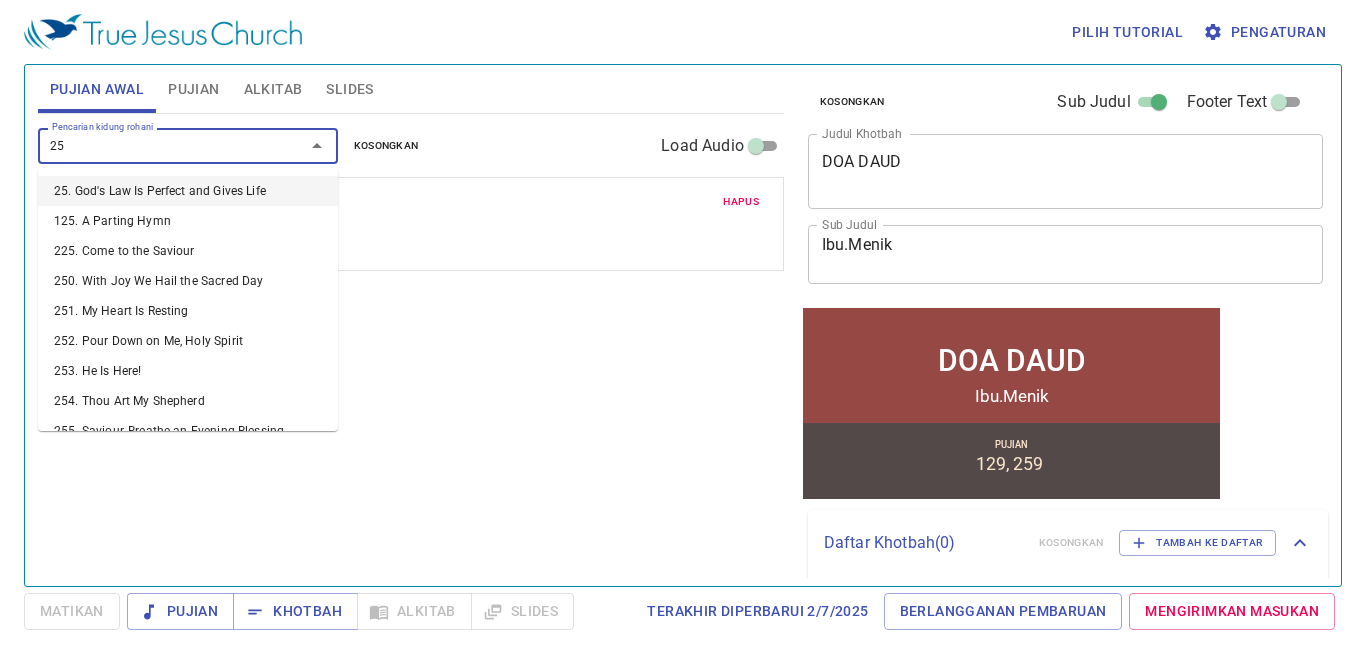 click on "25. God's Law Is Perfect and Gives Life" at bounding box center [188, 191] 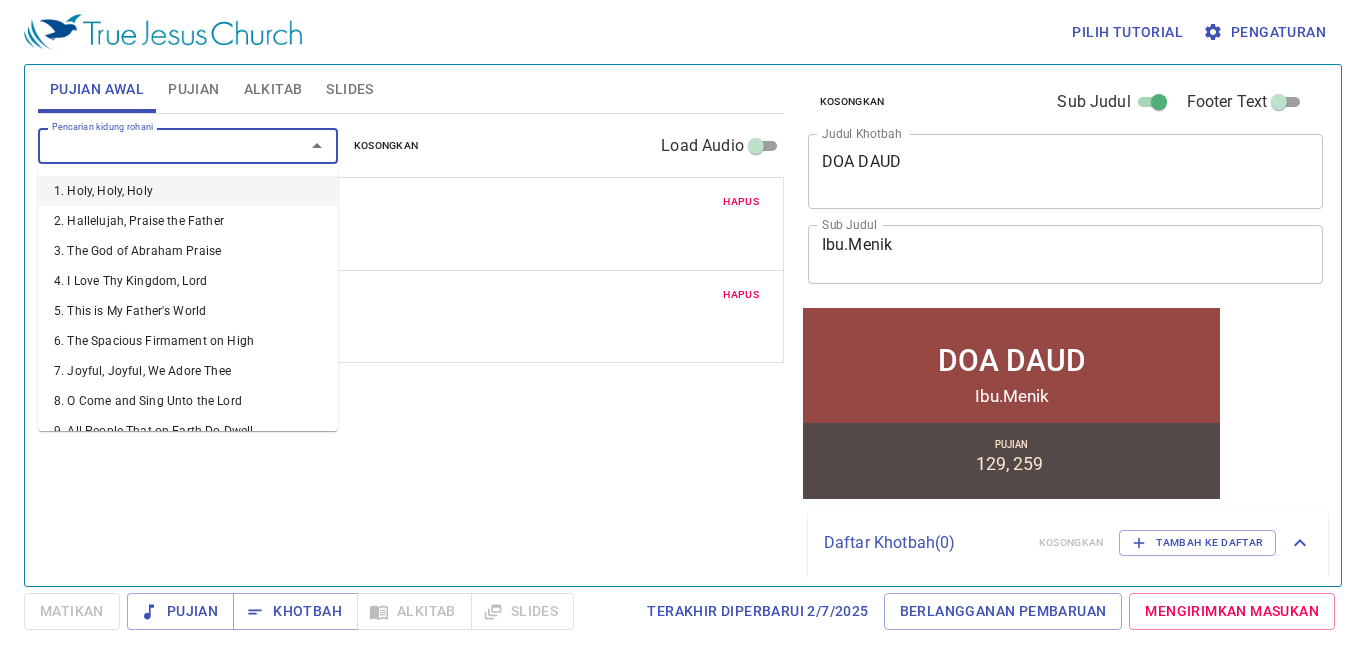 click on "Pencarian kidung rohani" at bounding box center [158, 145] 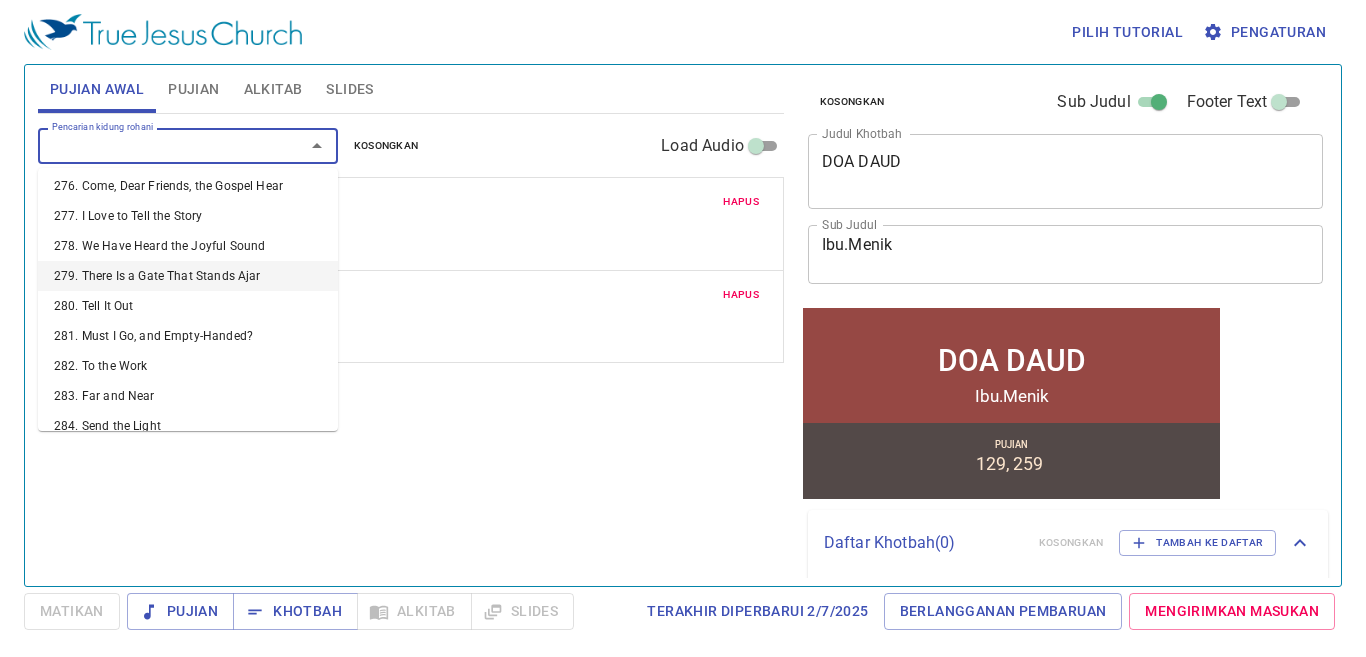 scroll, scrollTop: 8100, scrollLeft: 0, axis: vertical 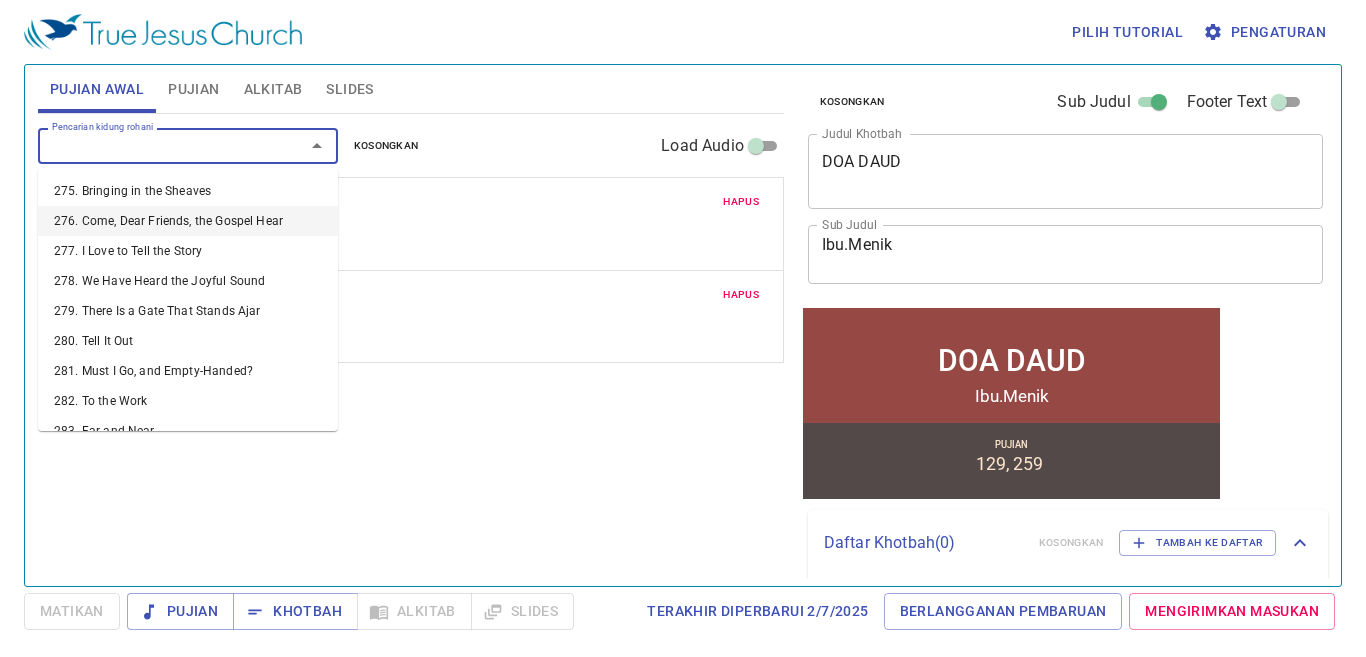 click on "276. Come, Dear Friends, the Gospel Hear" at bounding box center (188, 221) 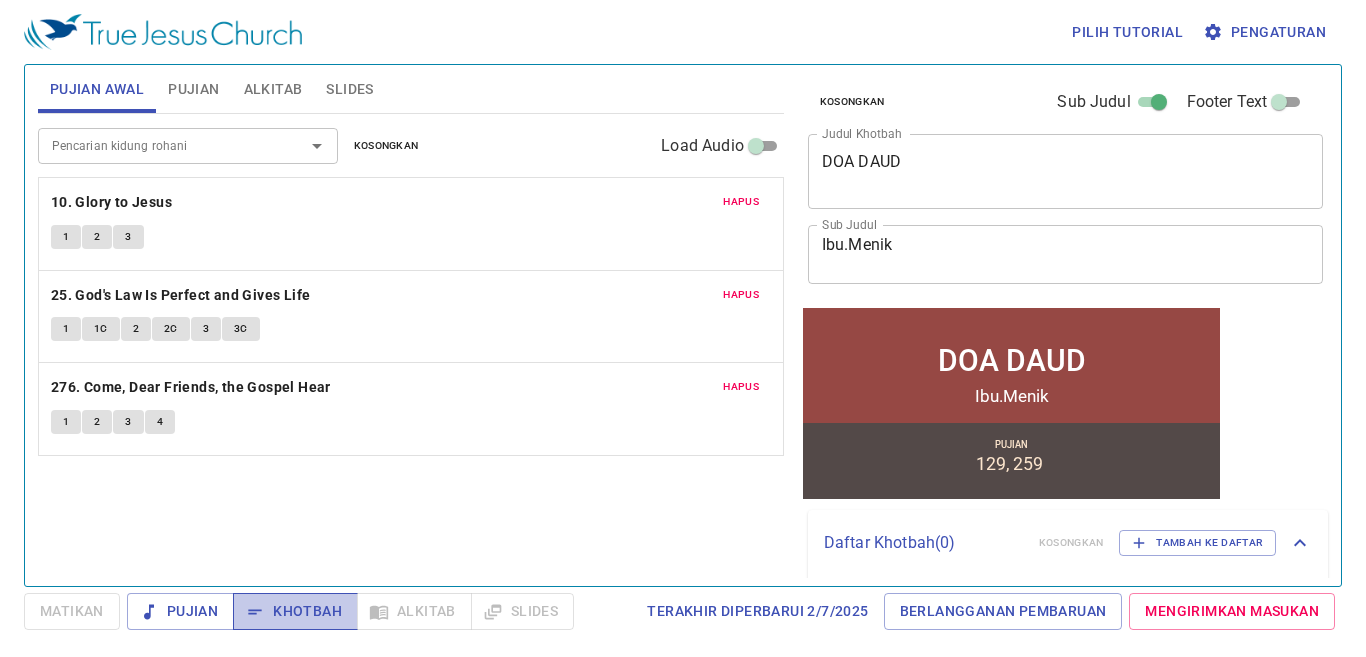 click on "Khotbah" at bounding box center [295, 611] 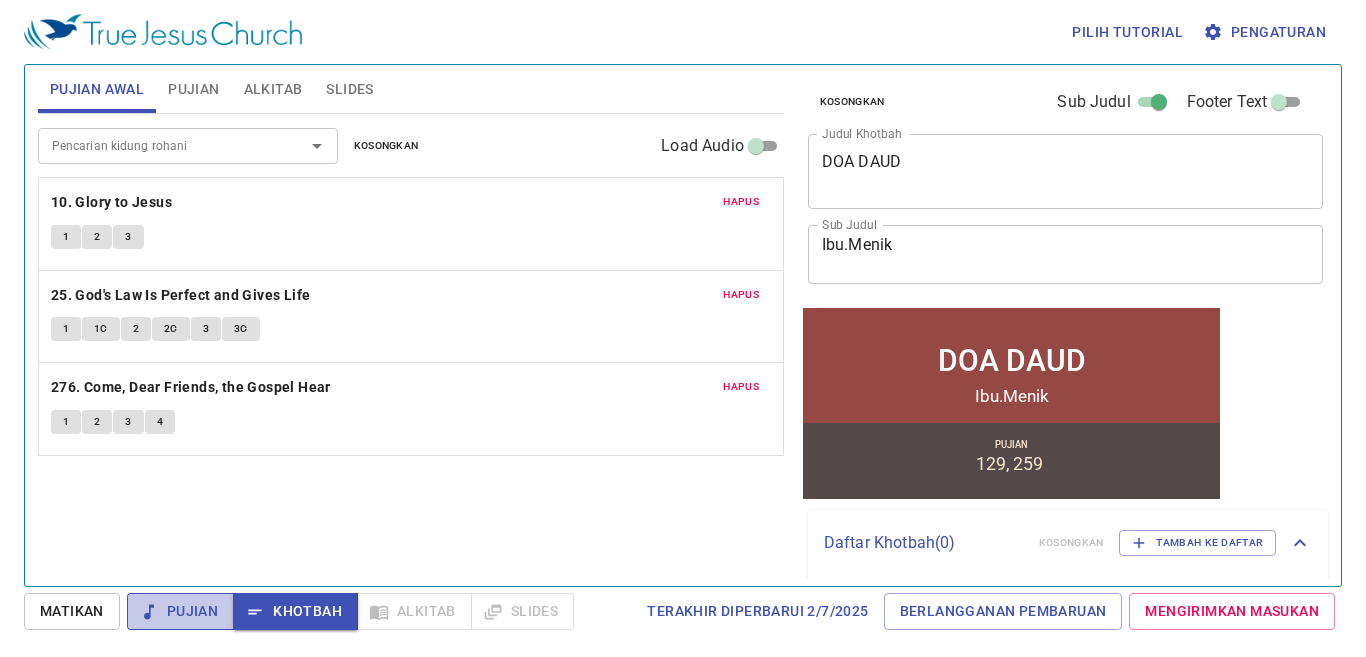 click on "Pujian" at bounding box center (180, 611) 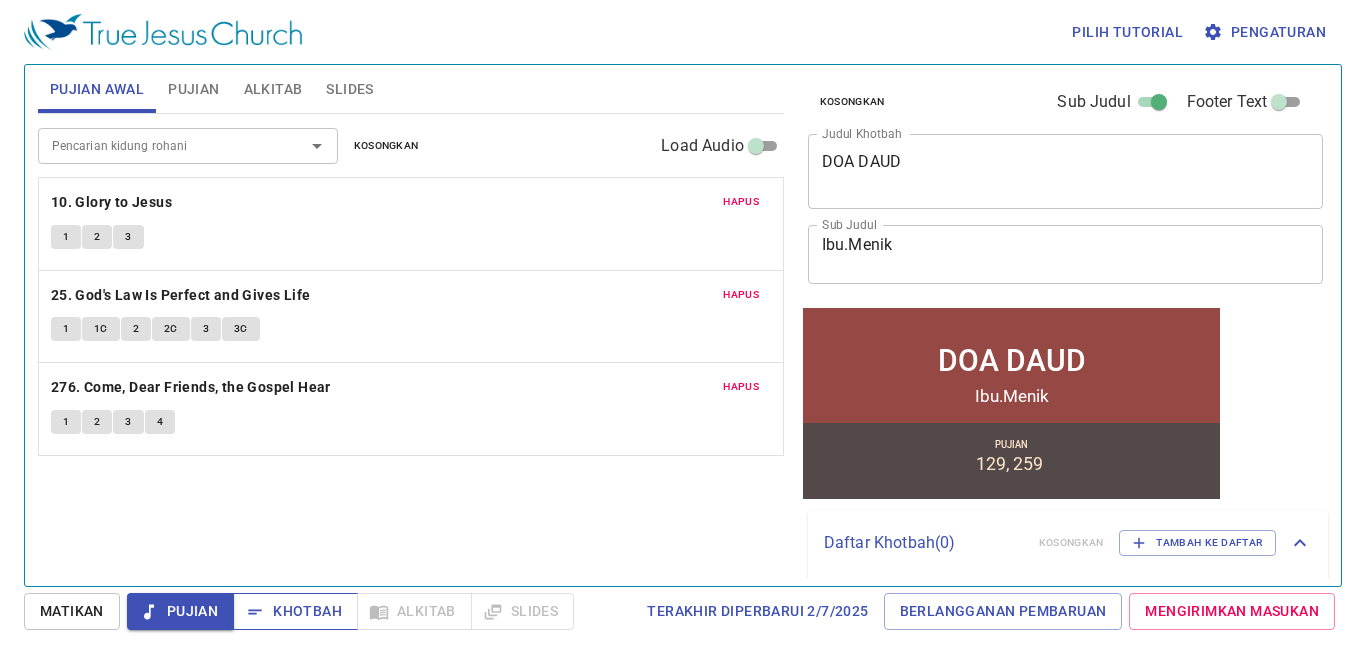click 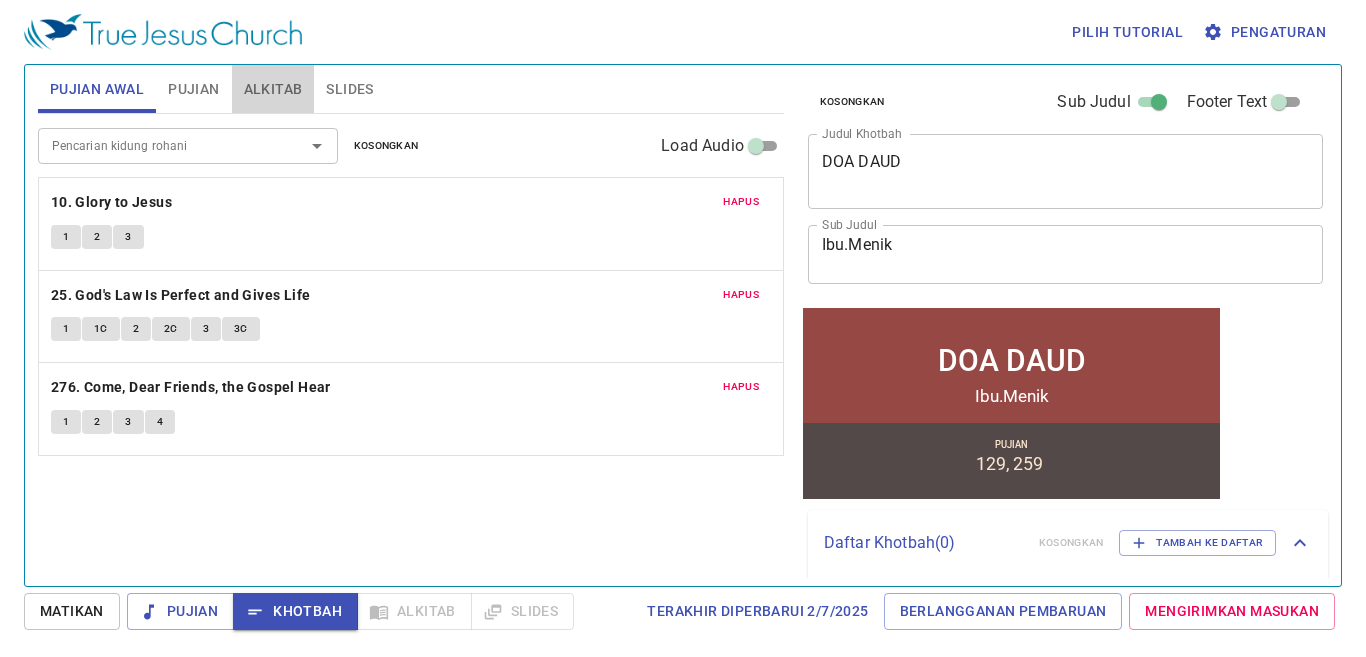 click on "Alkitab" at bounding box center (273, 89) 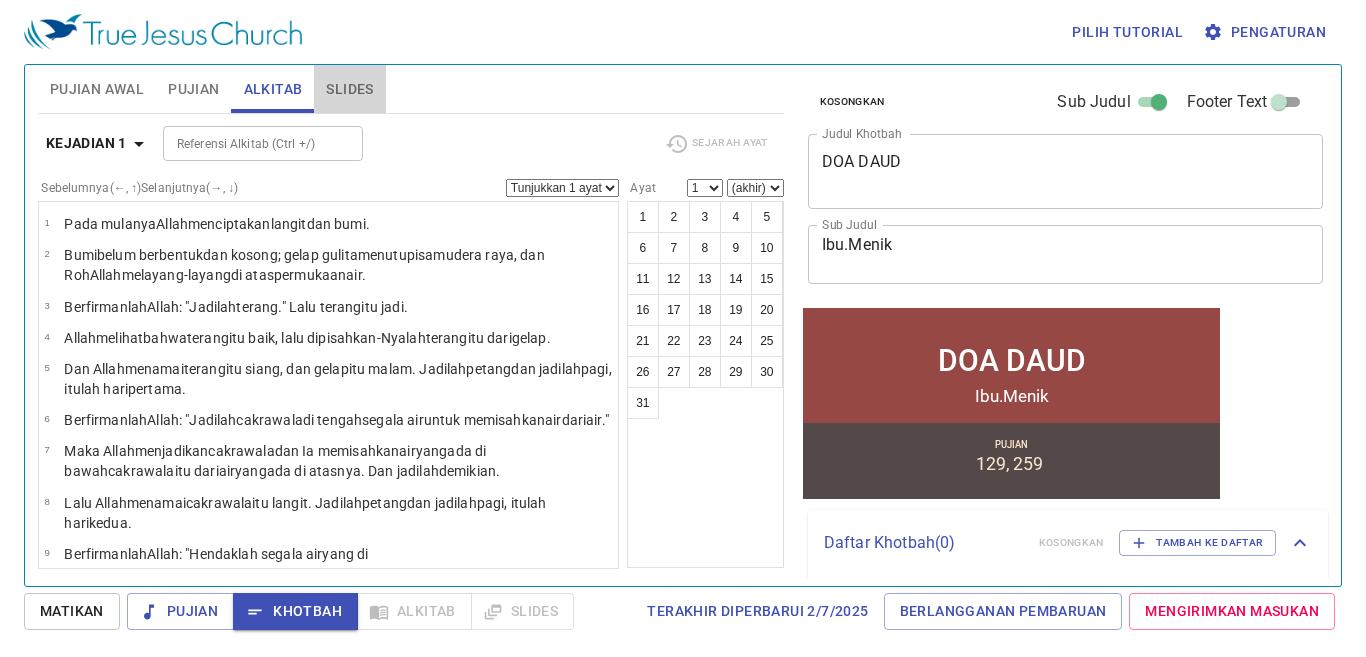 click on "Slides" at bounding box center [349, 89] 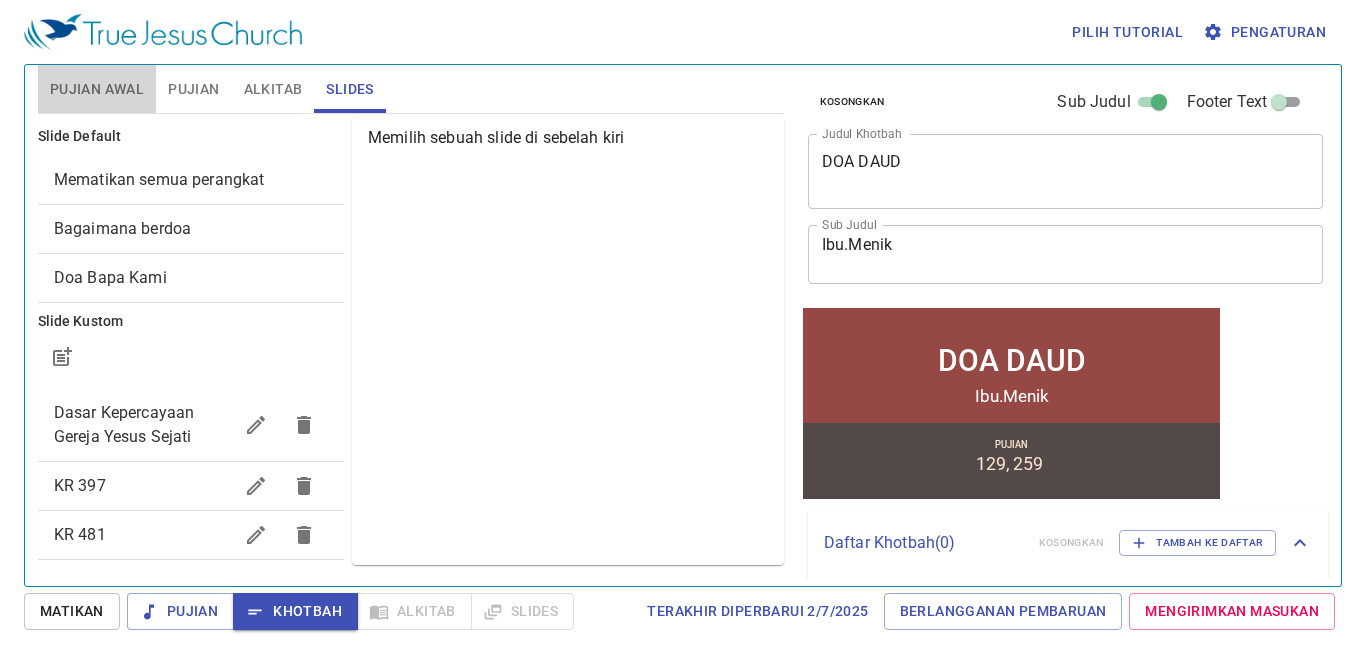 drag, startPoint x: 109, startPoint y: 82, endPoint x: 794, endPoint y: 167, distance: 690.2536 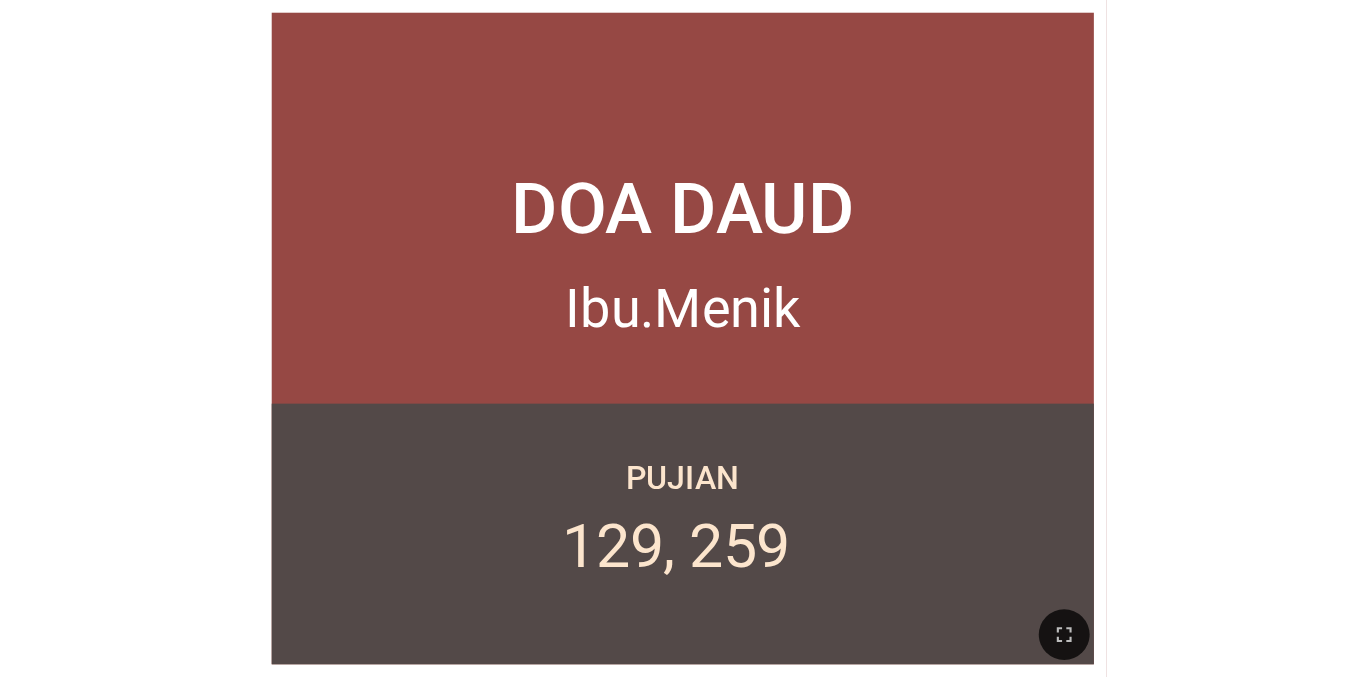 scroll, scrollTop: 0, scrollLeft: 0, axis: both 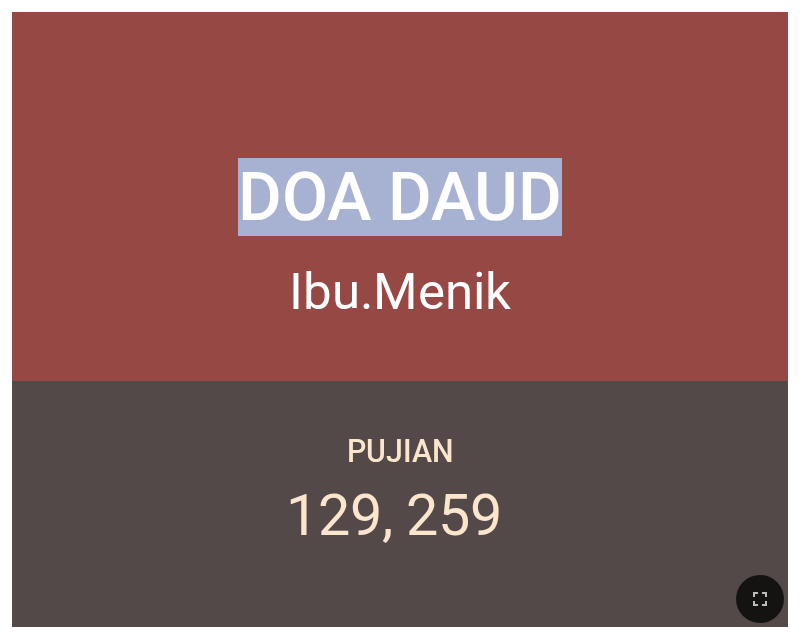 drag, startPoint x: 546, startPoint y: 28, endPoint x: 483, endPoint y: -84, distance: 128.50291 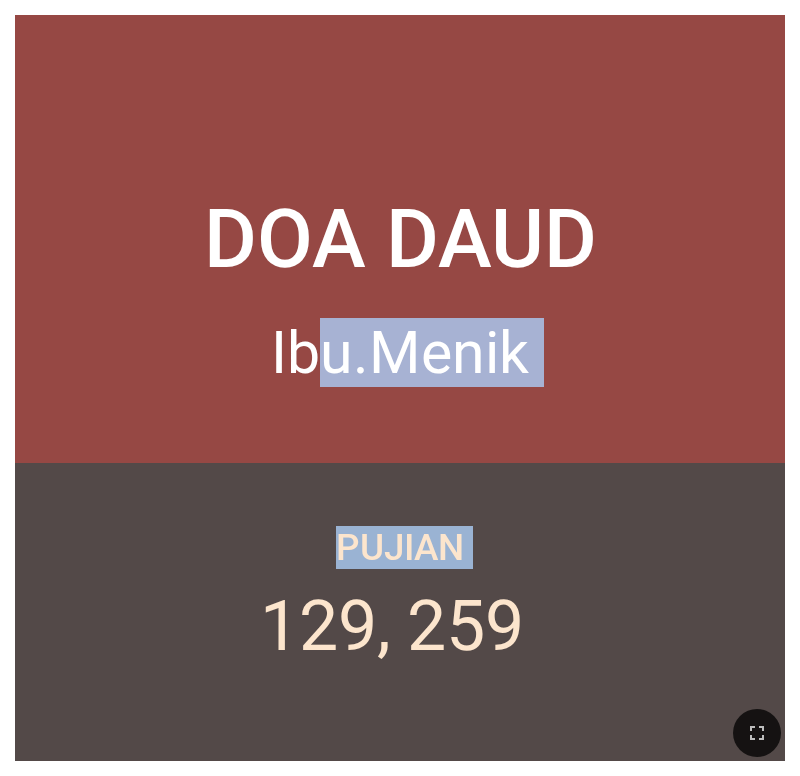 drag, startPoint x: 273, startPoint y: 556, endPoint x: 335, endPoint y: 298, distance: 265.34506 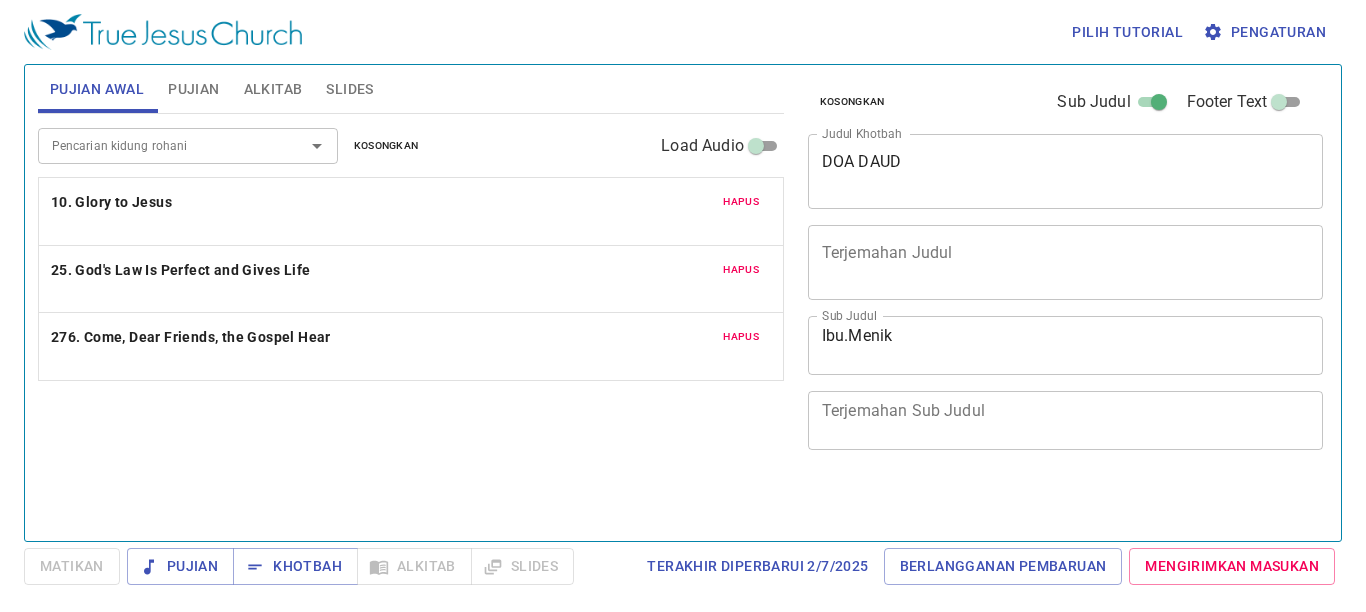 scroll, scrollTop: 0, scrollLeft: 0, axis: both 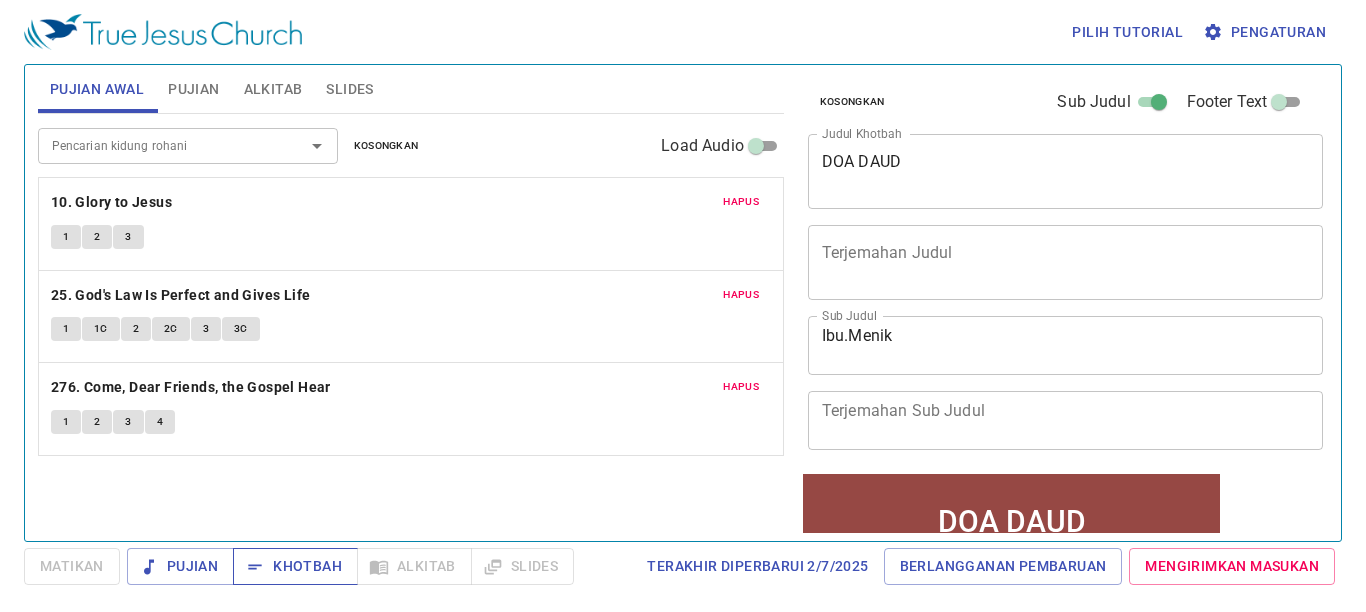 click on "Khotbah" at bounding box center [295, 566] 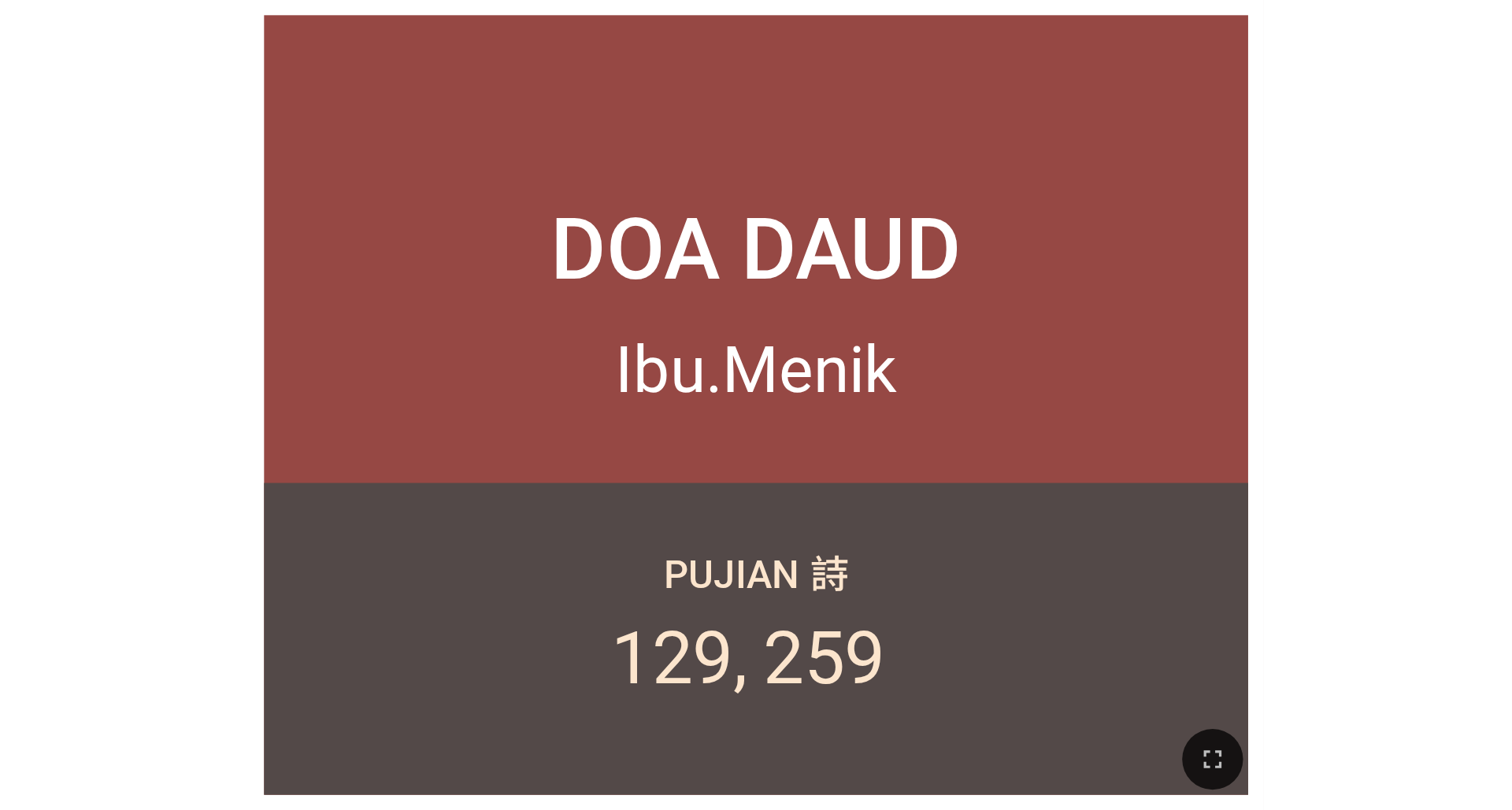 scroll, scrollTop: 0, scrollLeft: 0, axis: both 